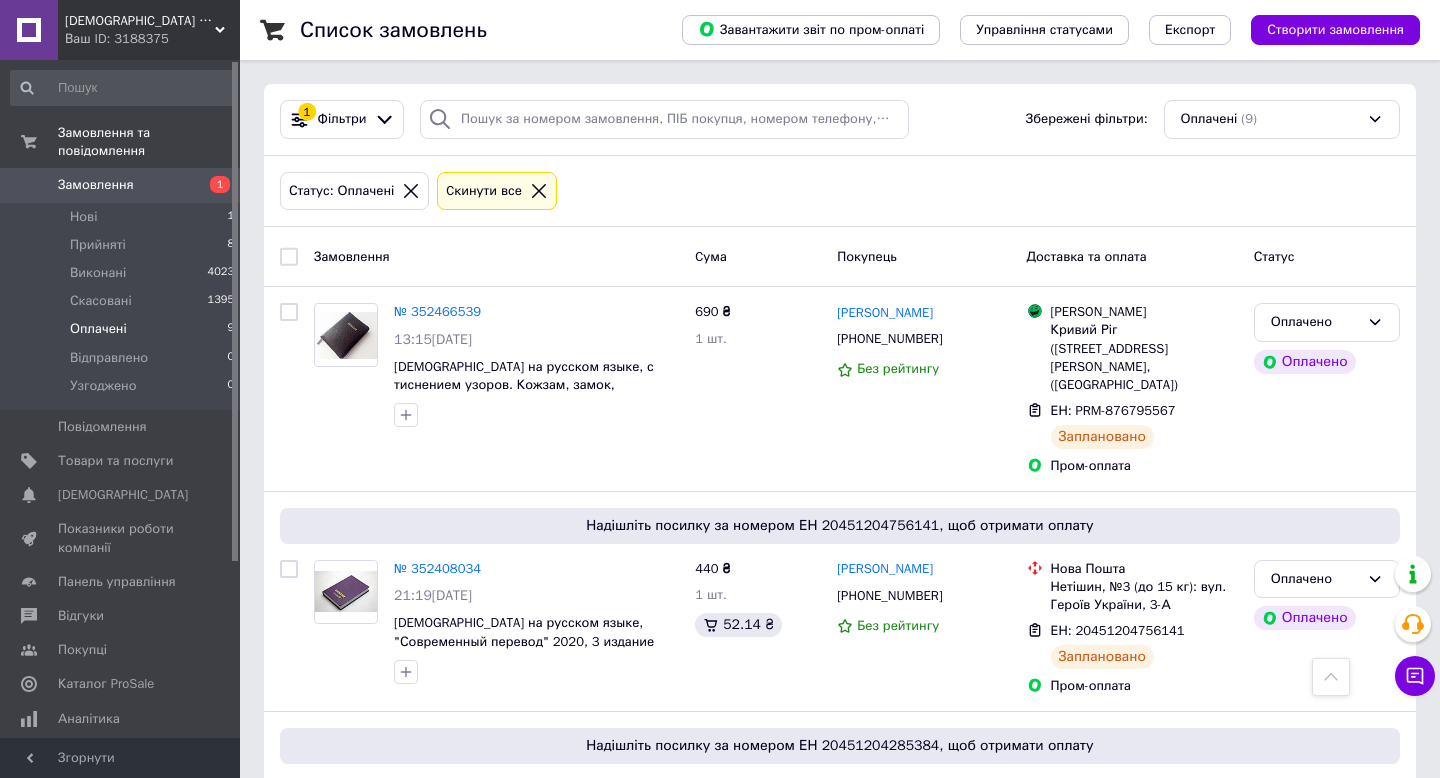 scroll, scrollTop: 1385, scrollLeft: 0, axis: vertical 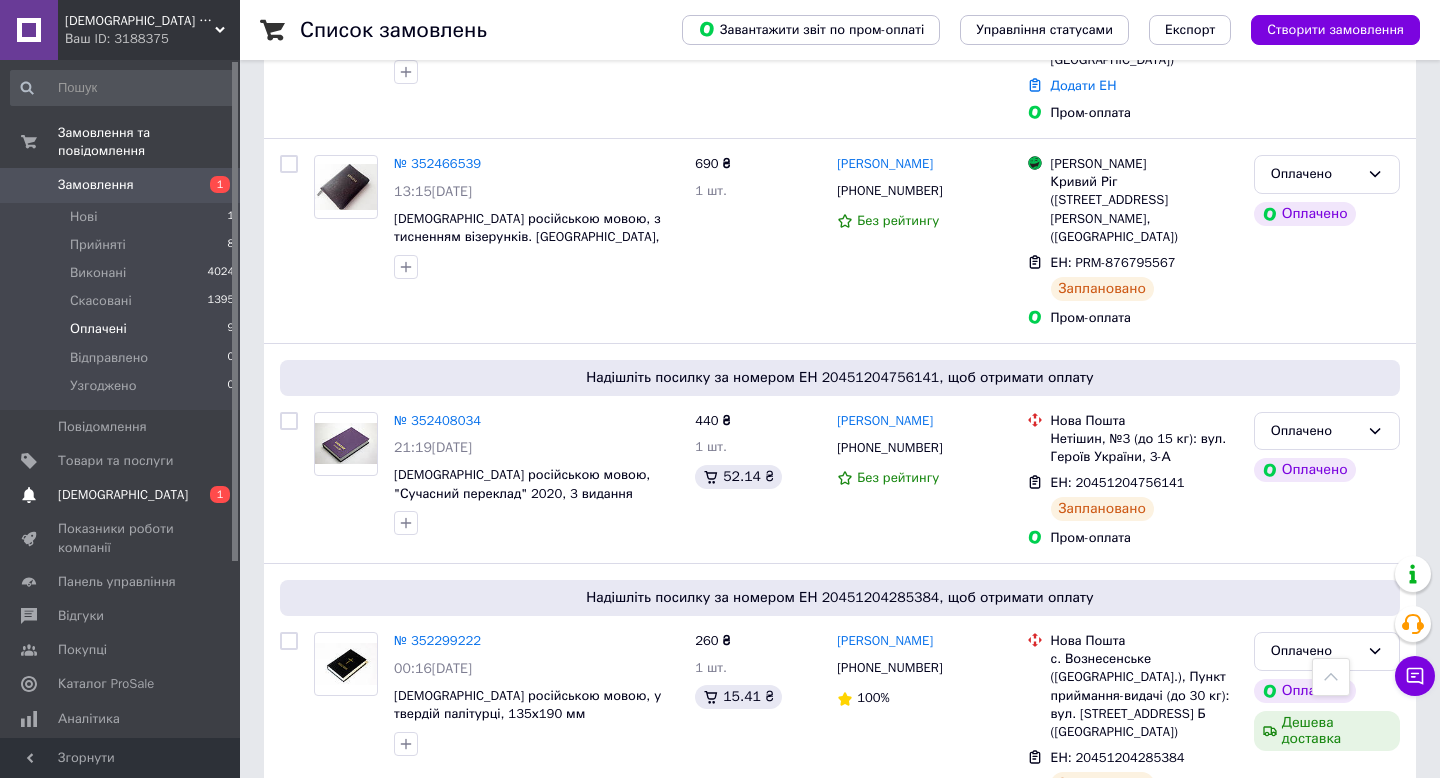 click on "[DEMOGRAPHIC_DATA]" at bounding box center (123, 495) 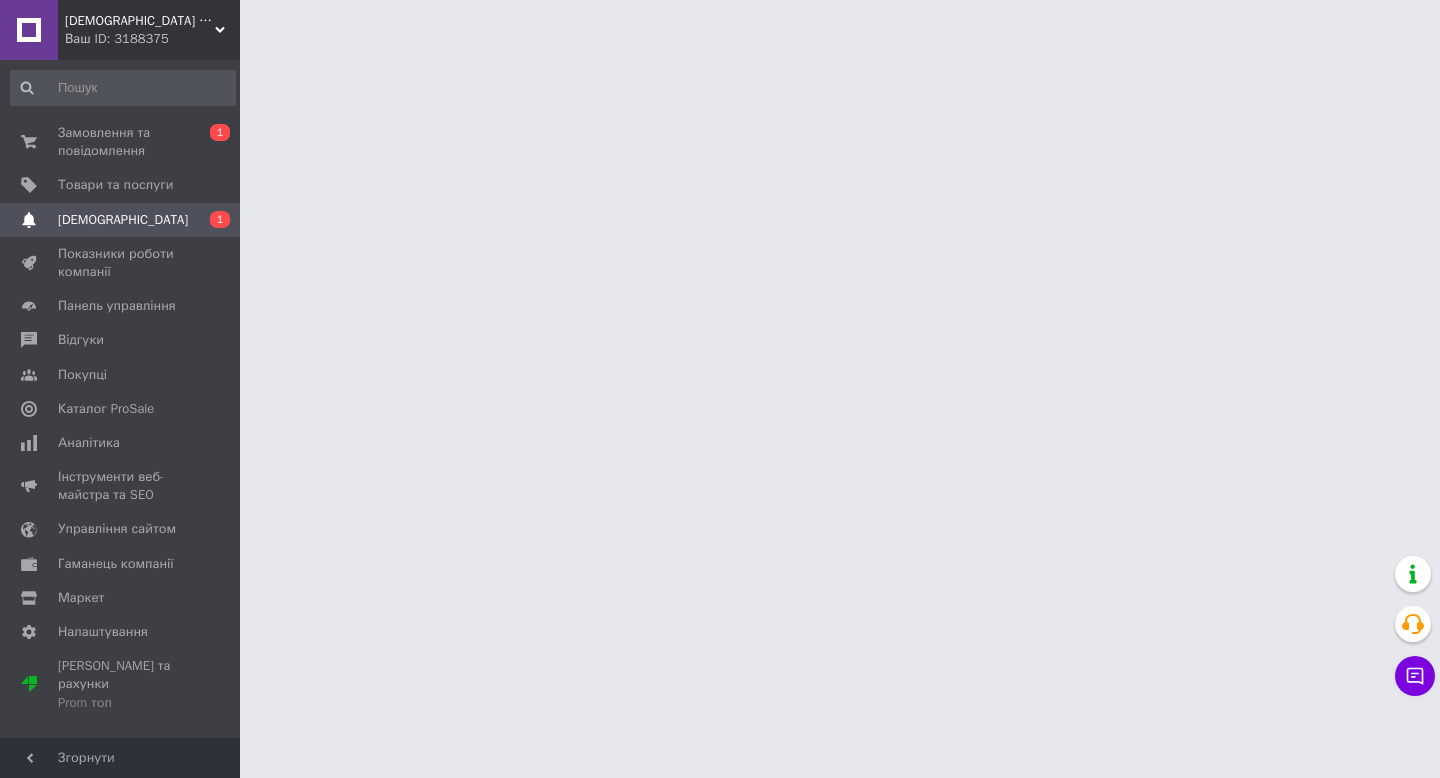 scroll, scrollTop: 0, scrollLeft: 0, axis: both 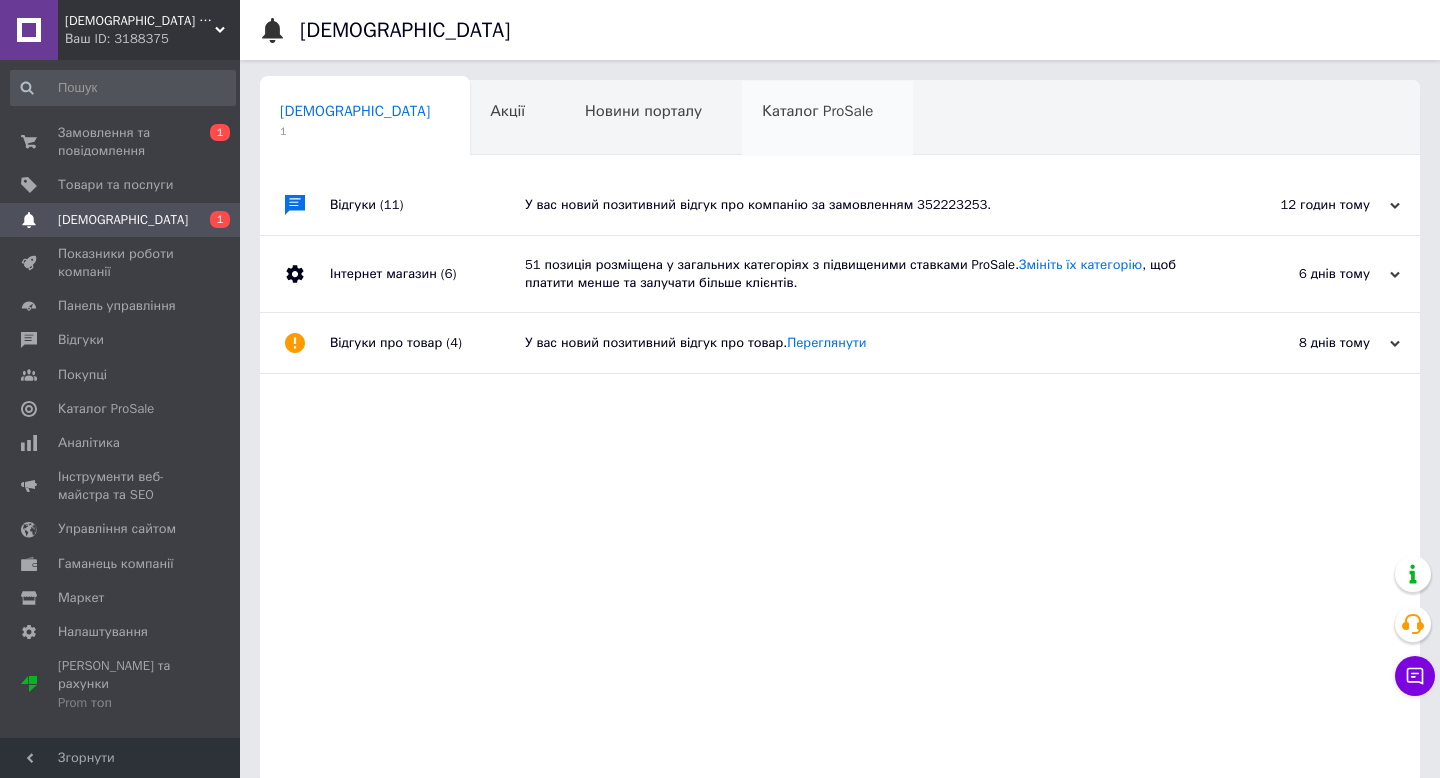 click on "Каталог ProSale 0" at bounding box center (827, 119) 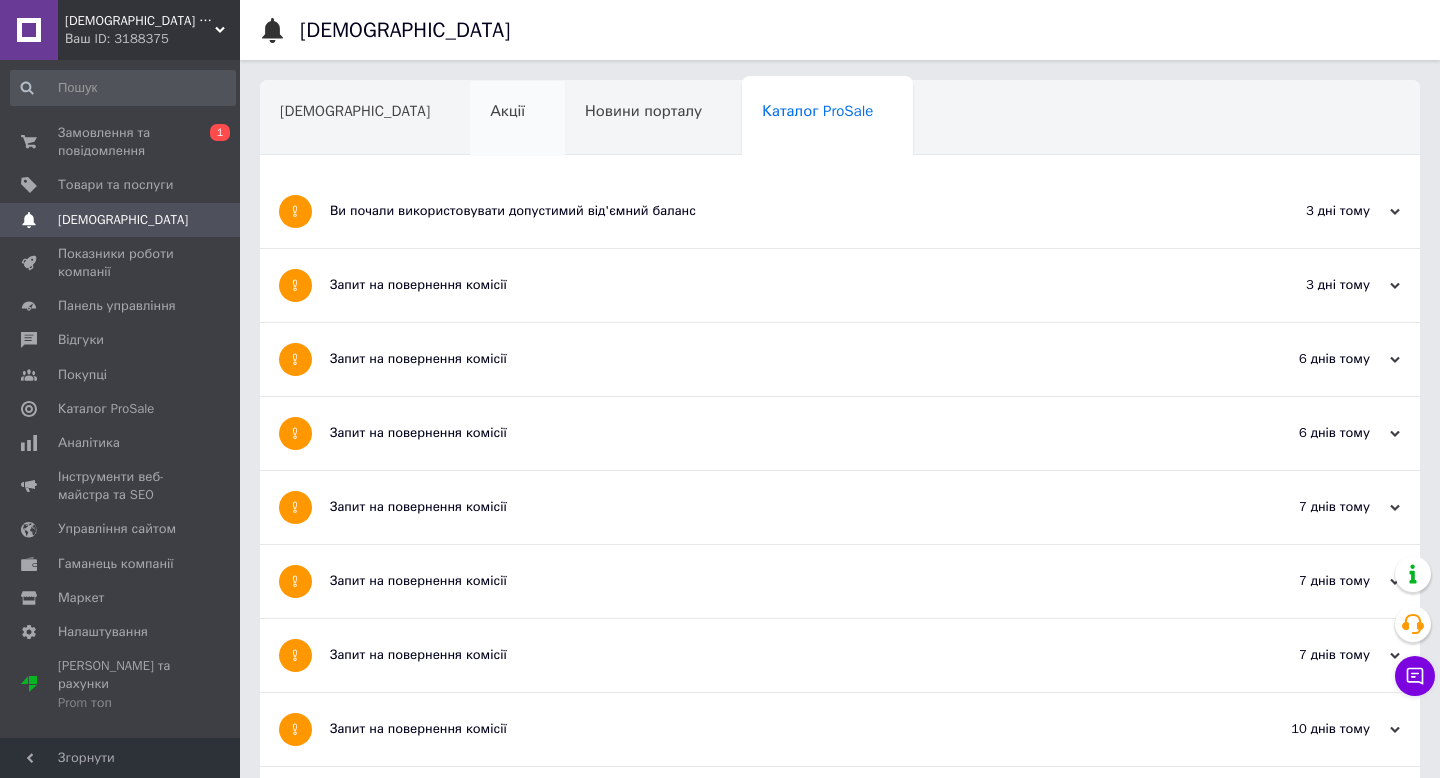 click on "Акції" at bounding box center [507, 111] 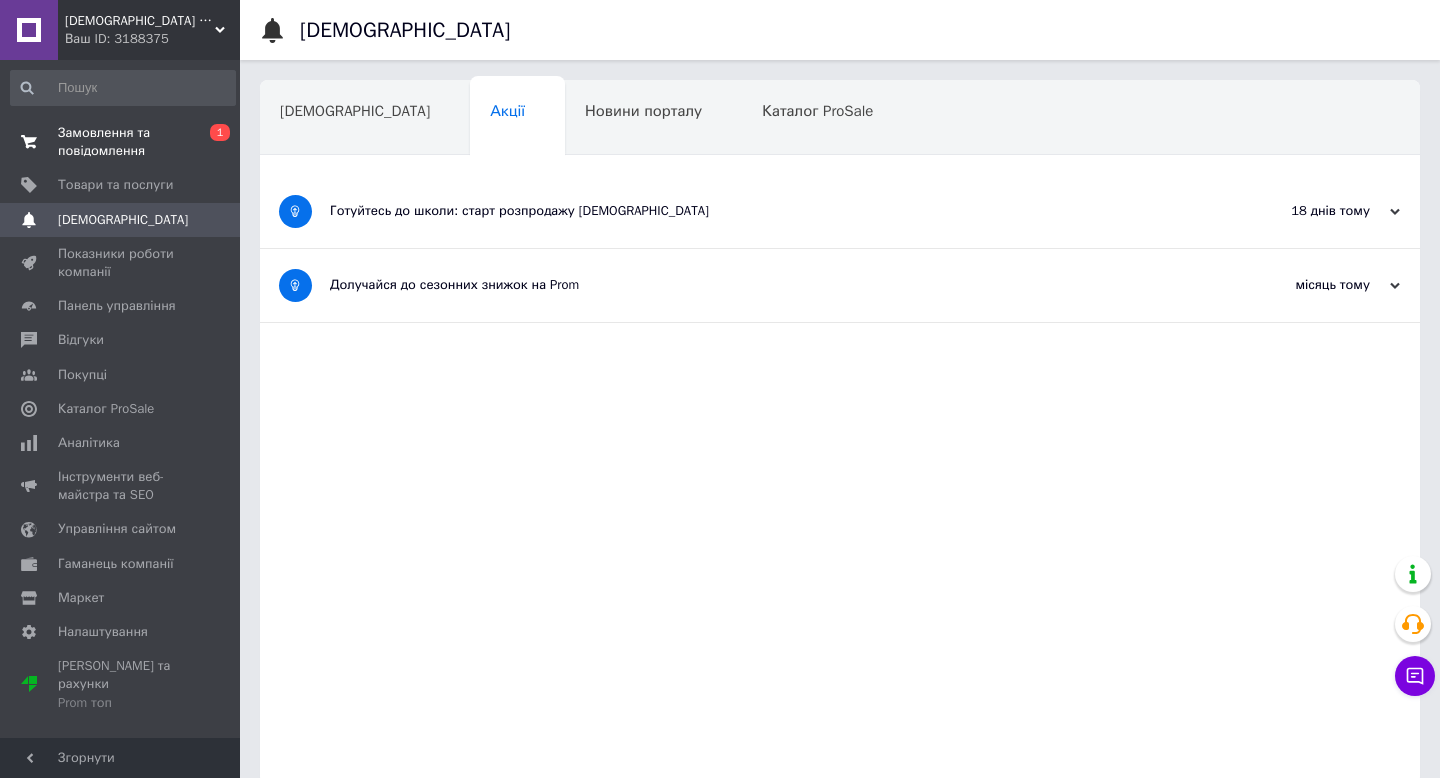 click at bounding box center [29, 142] 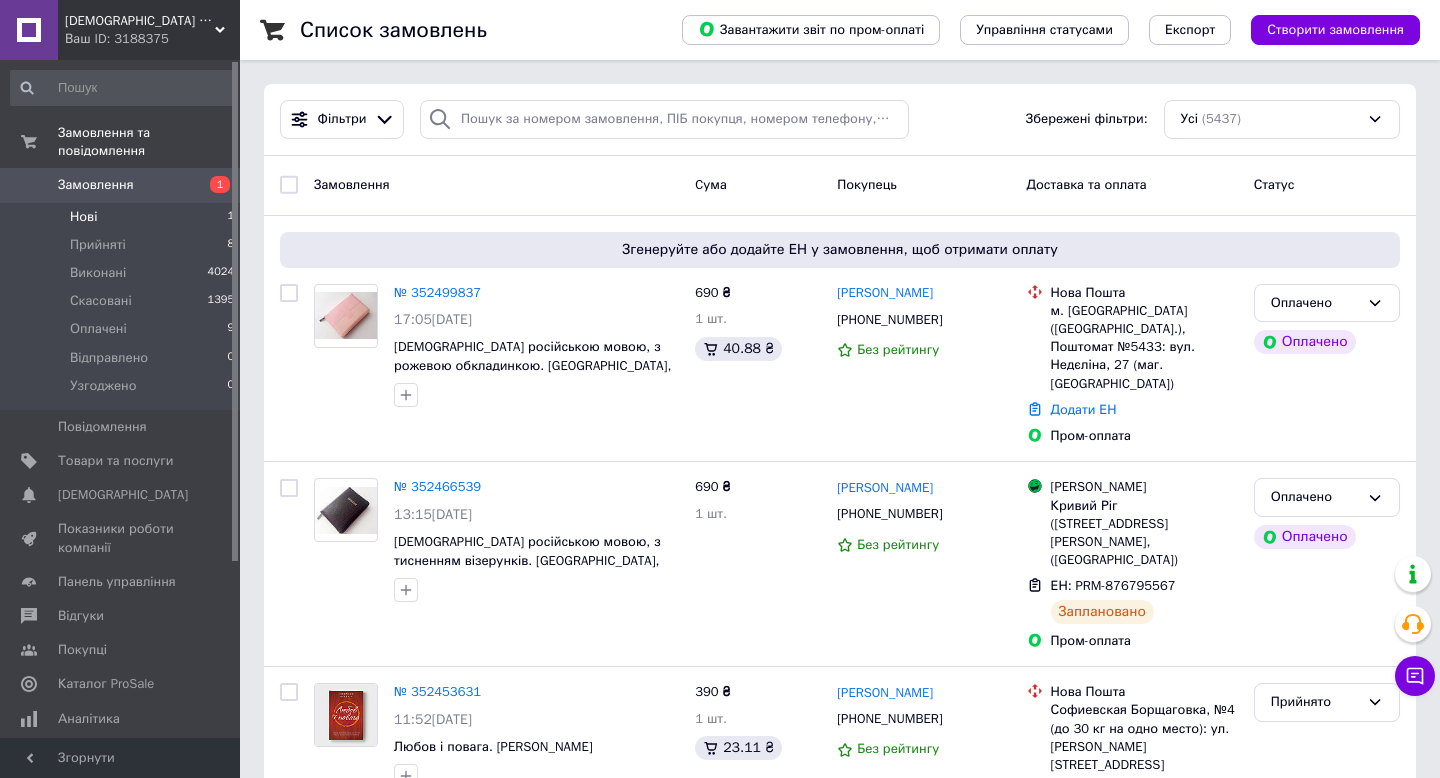 click on "Нові" at bounding box center [83, 217] 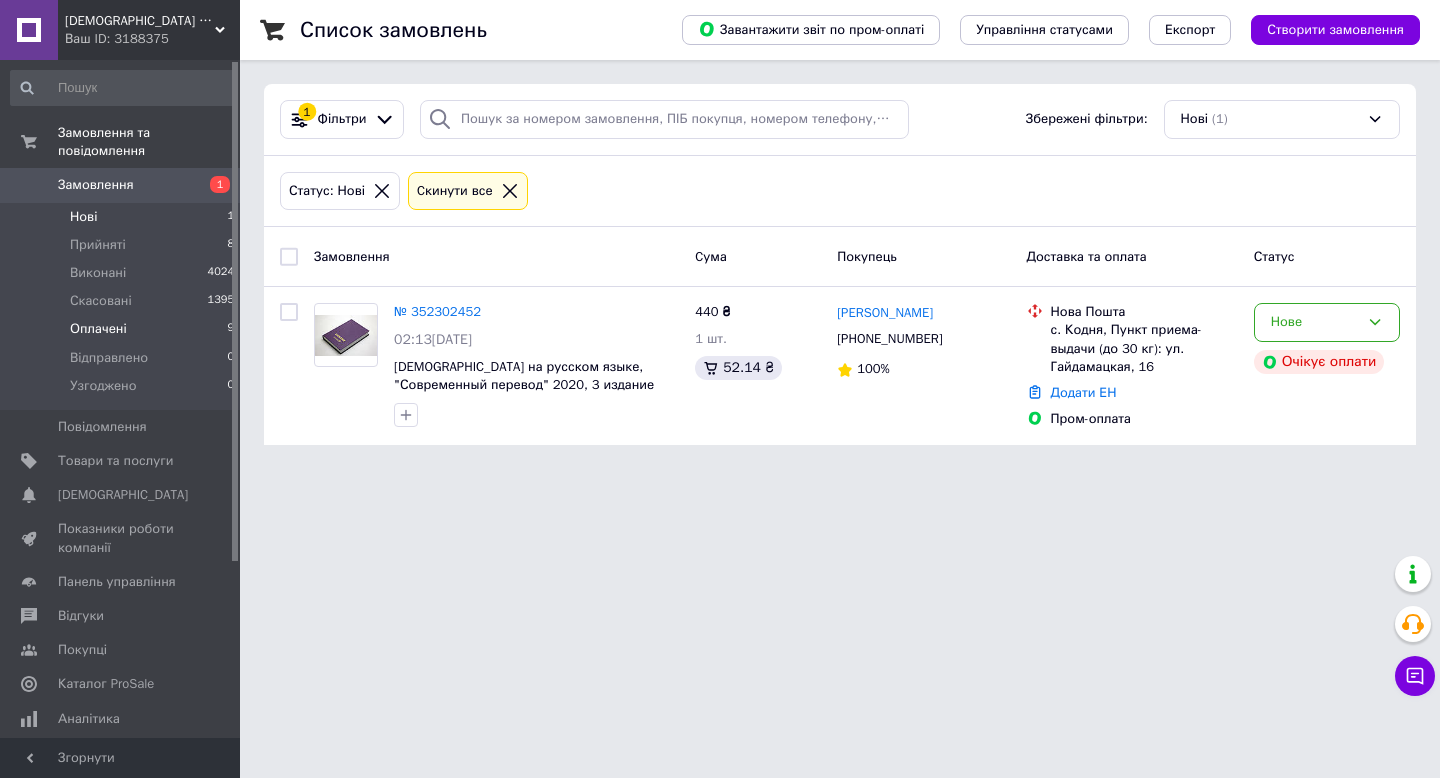 click on "Оплачені" at bounding box center [98, 329] 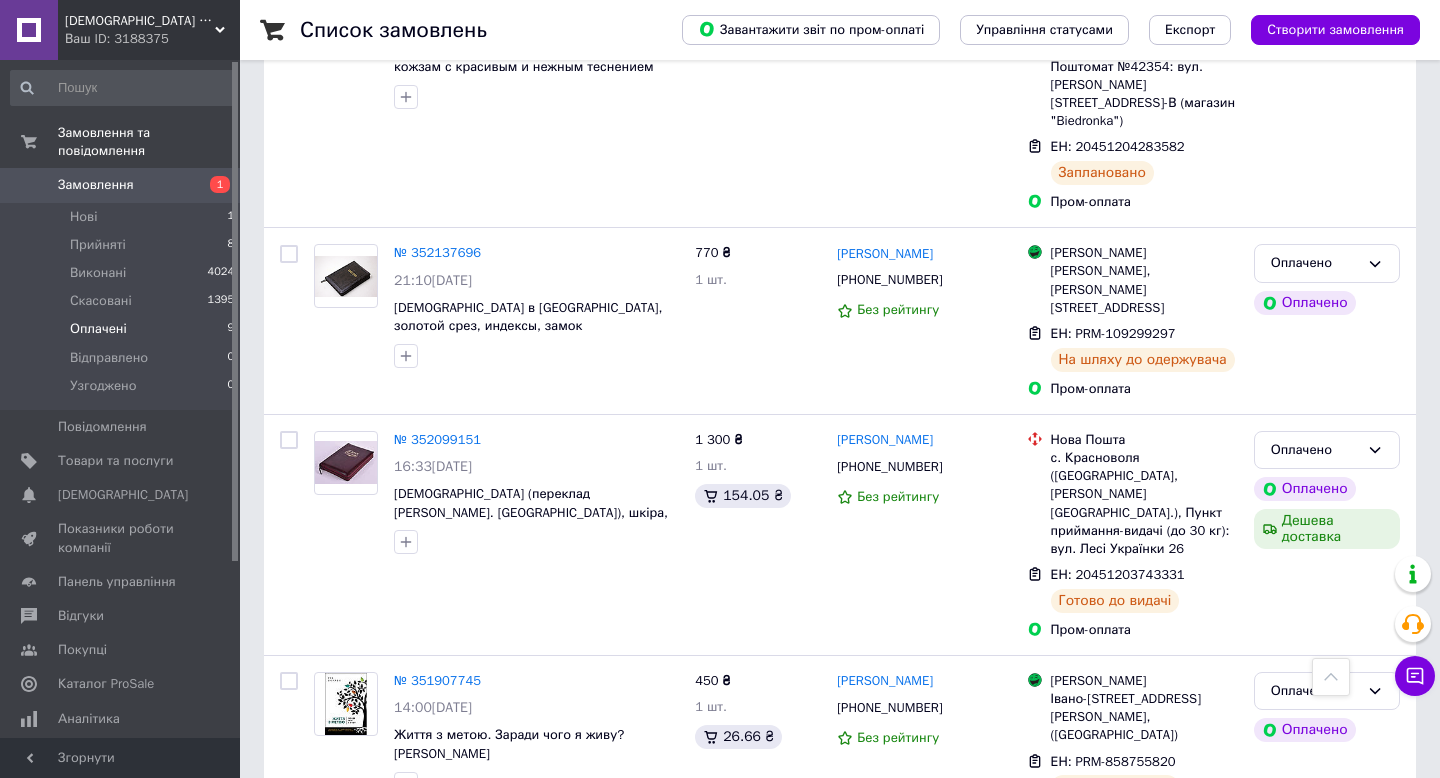 scroll, scrollTop: 1446, scrollLeft: 0, axis: vertical 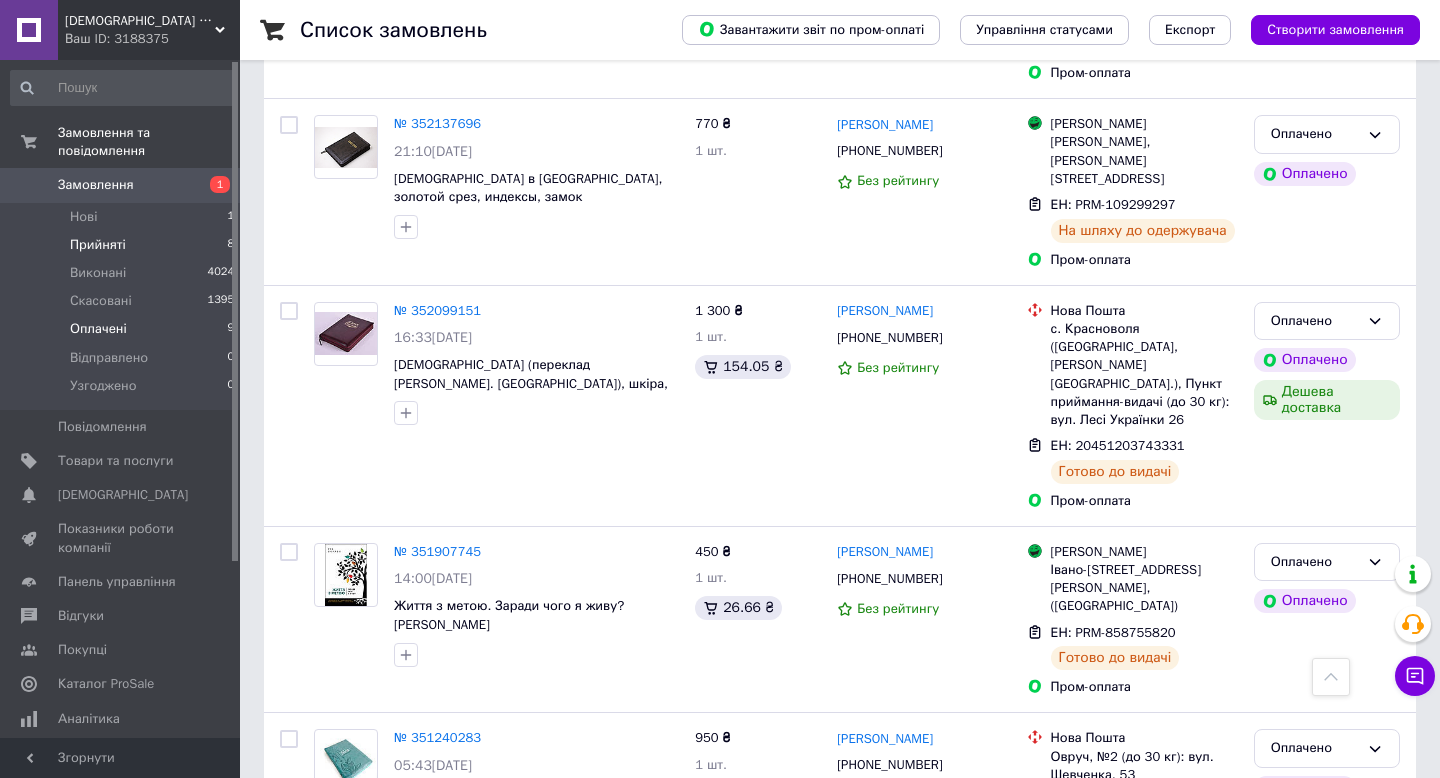 click on "Прийняті" at bounding box center [98, 245] 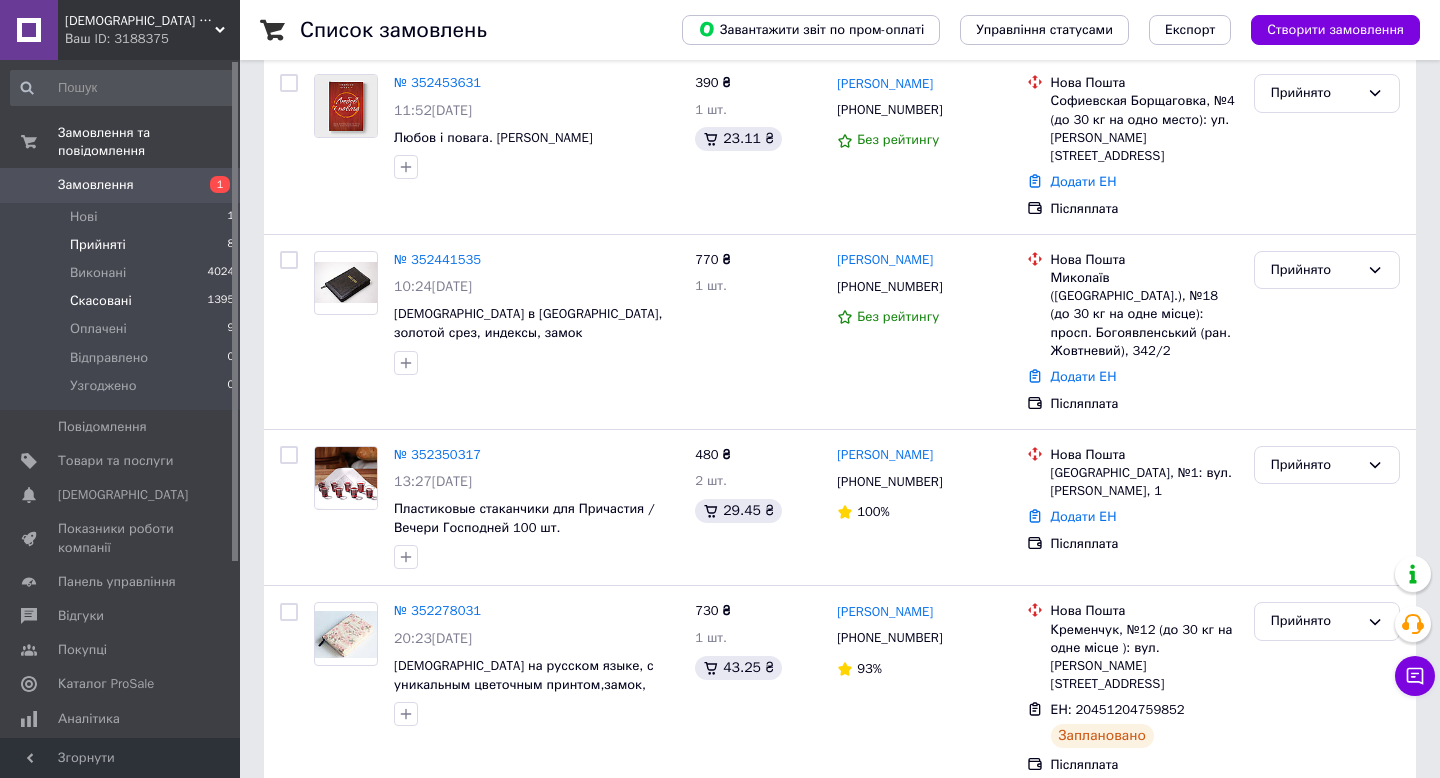 scroll, scrollTop: 204, scrollLeft: 0, axis: vertical 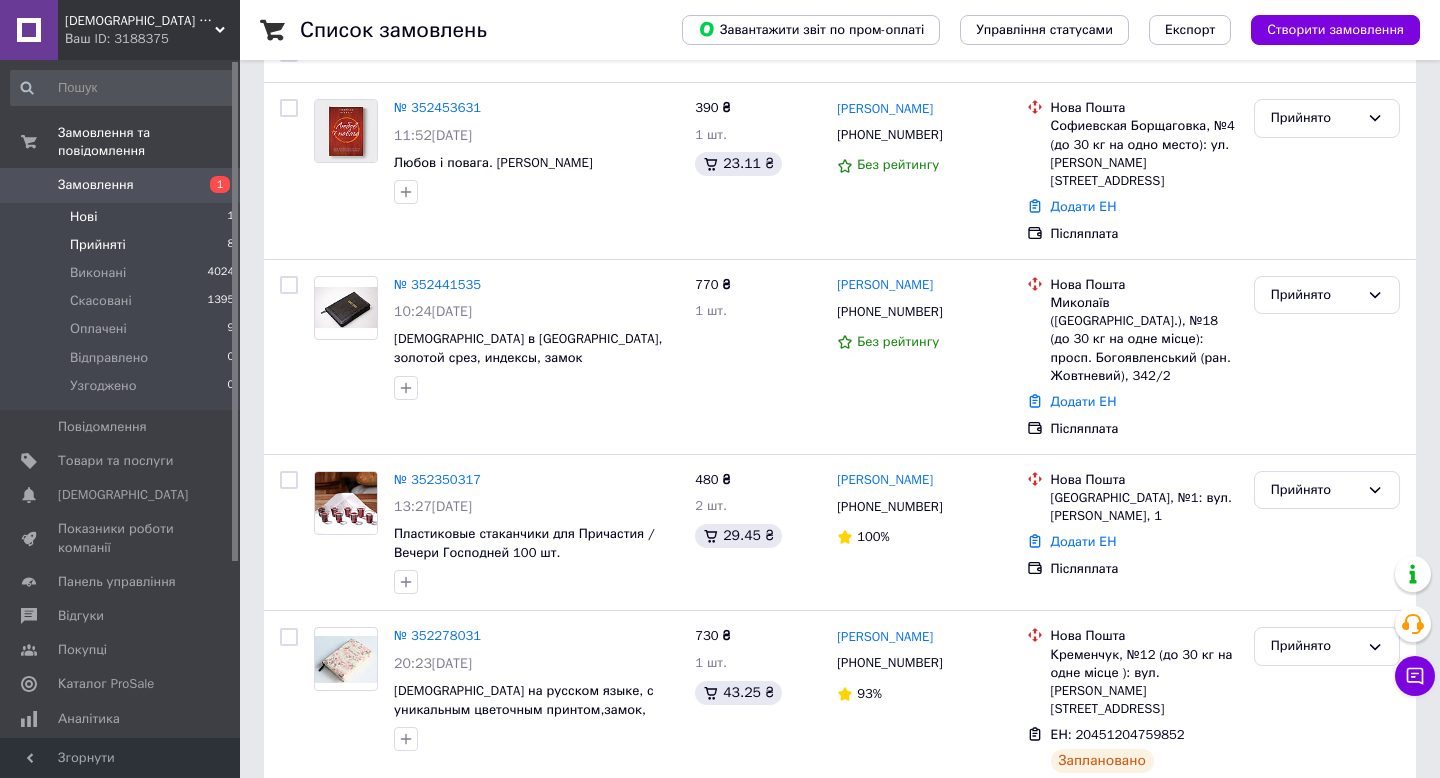 click on "Нові 1" at bounding box center (123, 217) 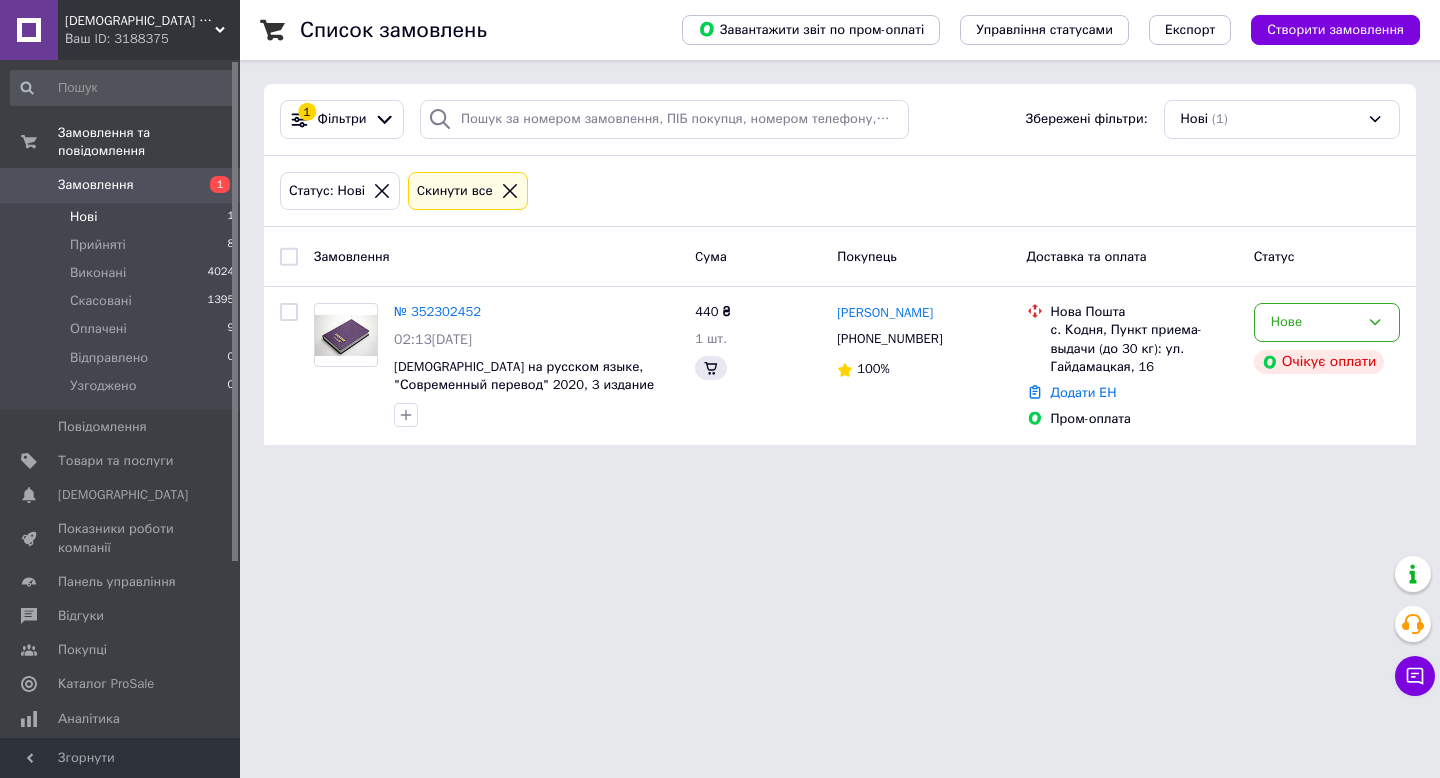 scroll, scrollTop: 0, scrollLeft: 0, axis: both 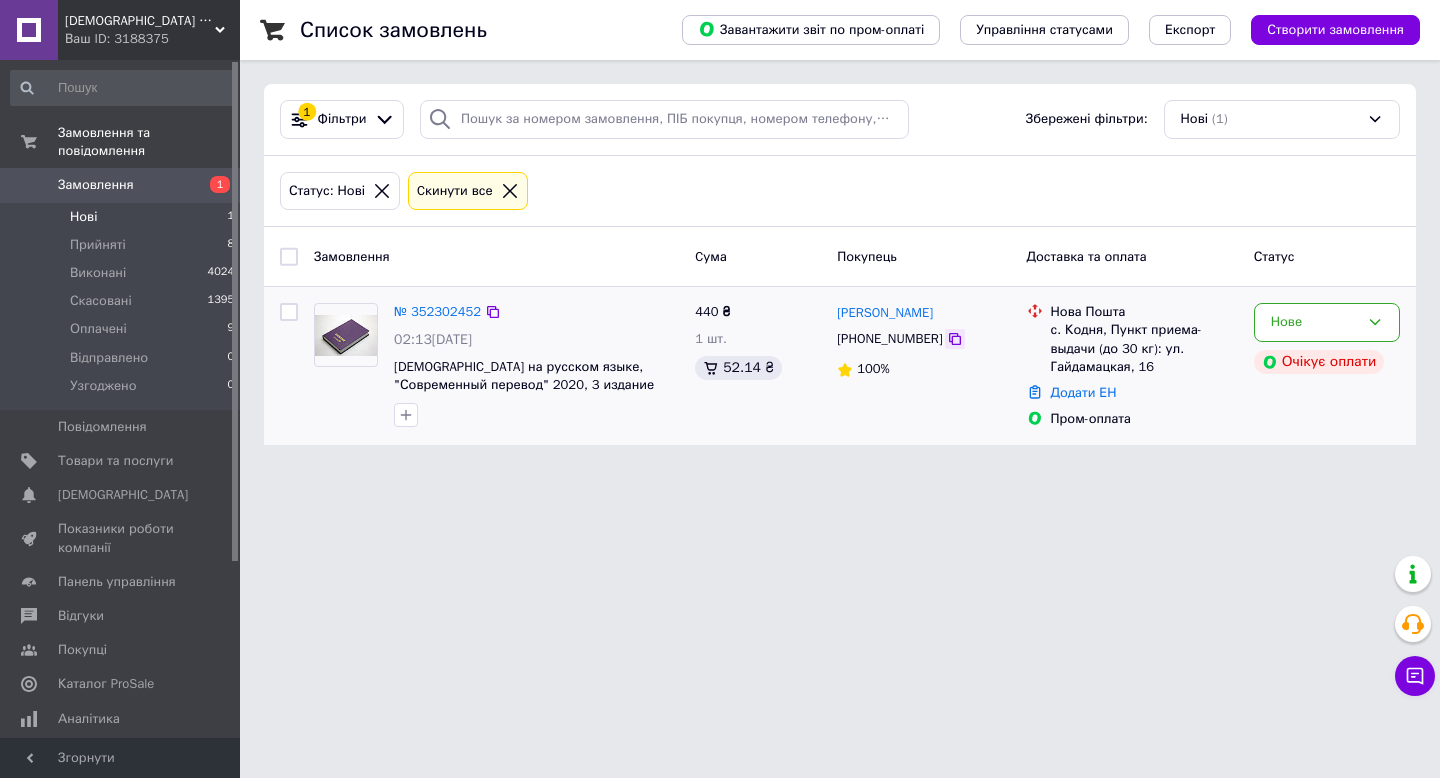 click 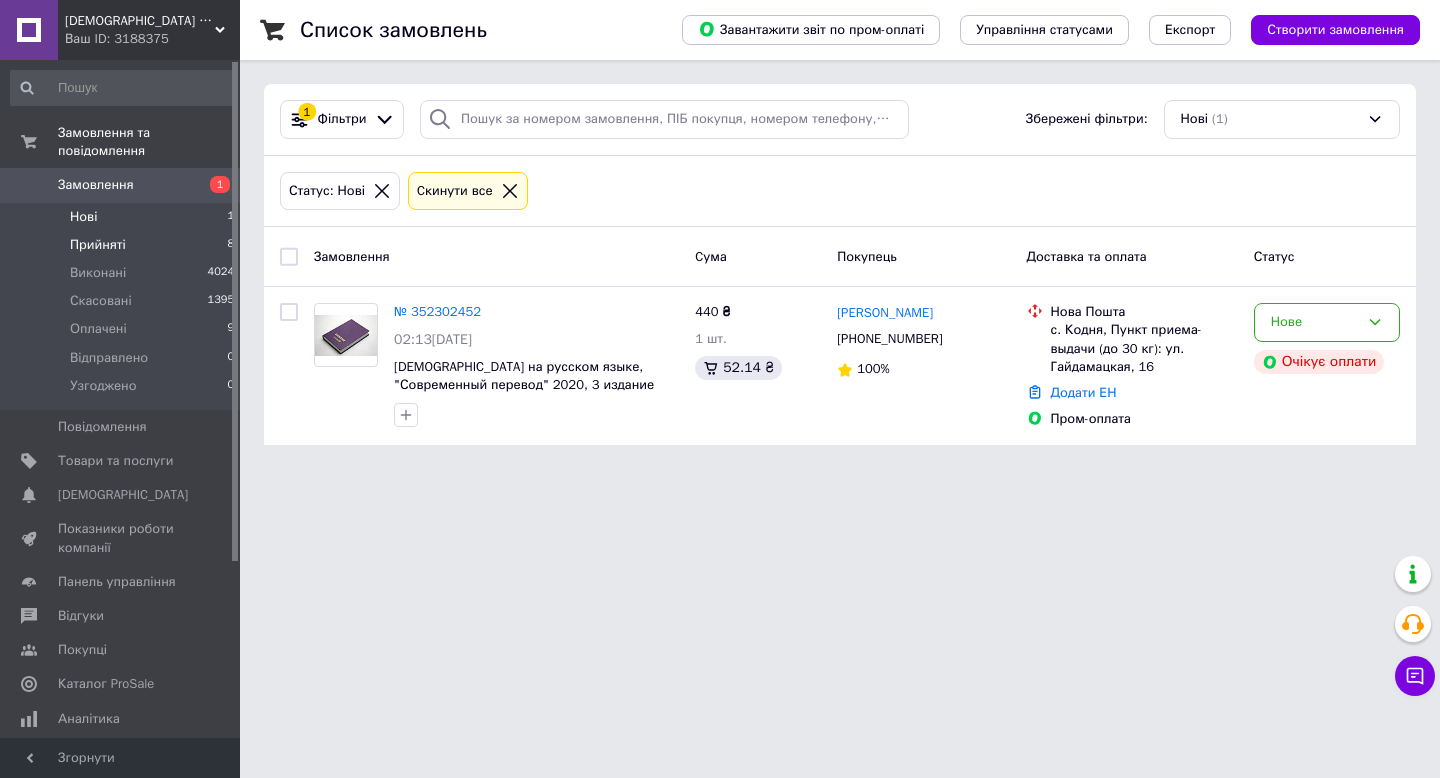 click on "Прийняті 8" at bounding box center [123, 245] 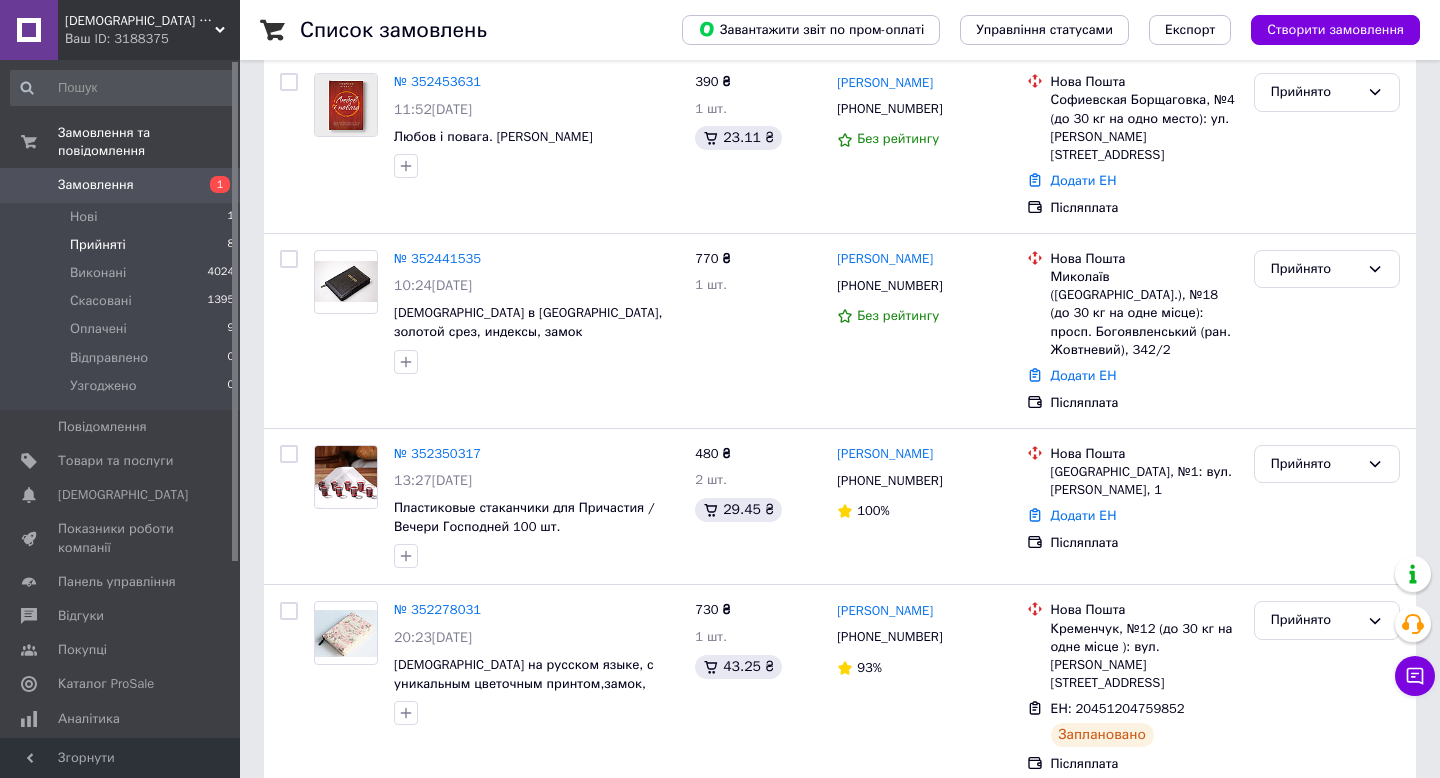 scroll, scrollTop: 232, scrollLeft: 0, axis: vertical 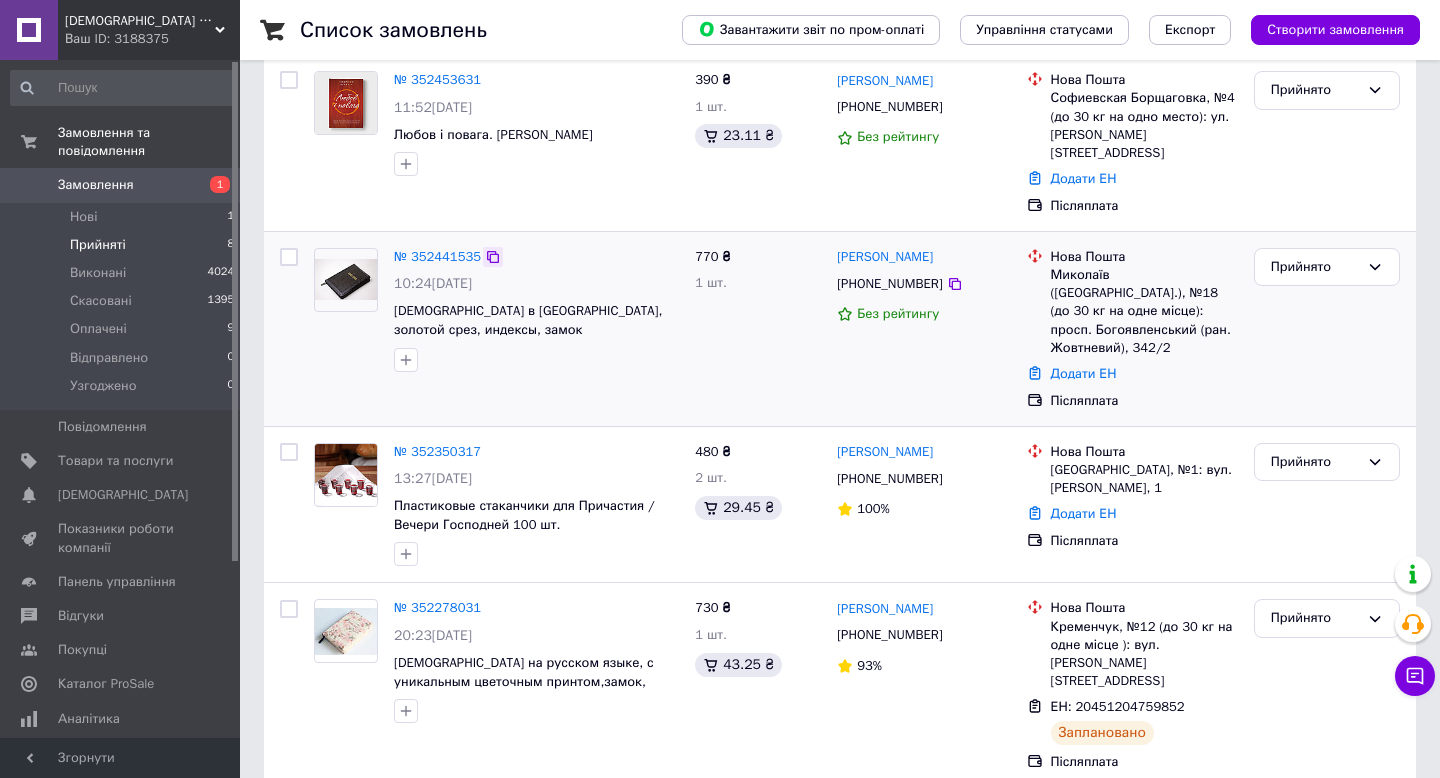 click 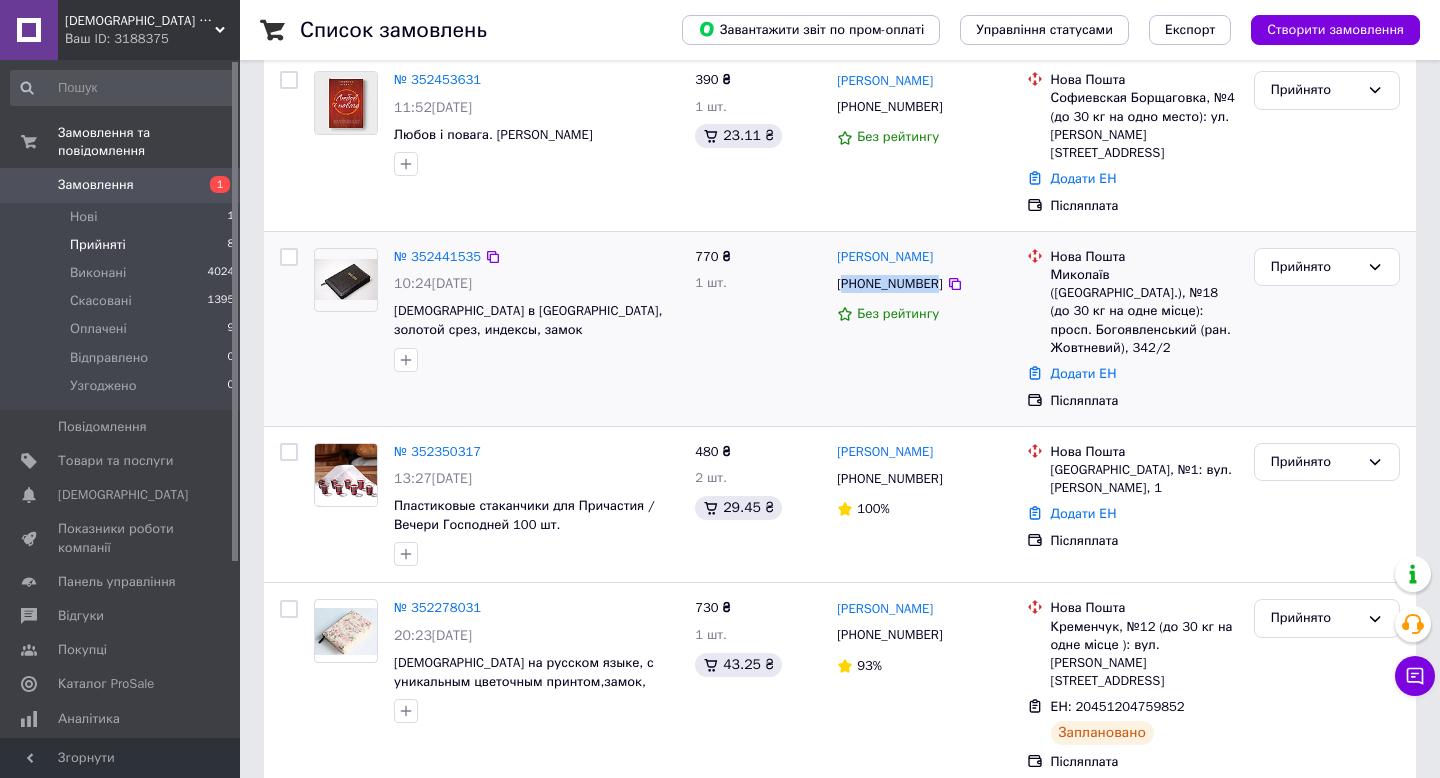 drag, startPoint x: 847, startPoint y: 265, endPoint x: 941, endPoint y: 268, distance: 94.04786 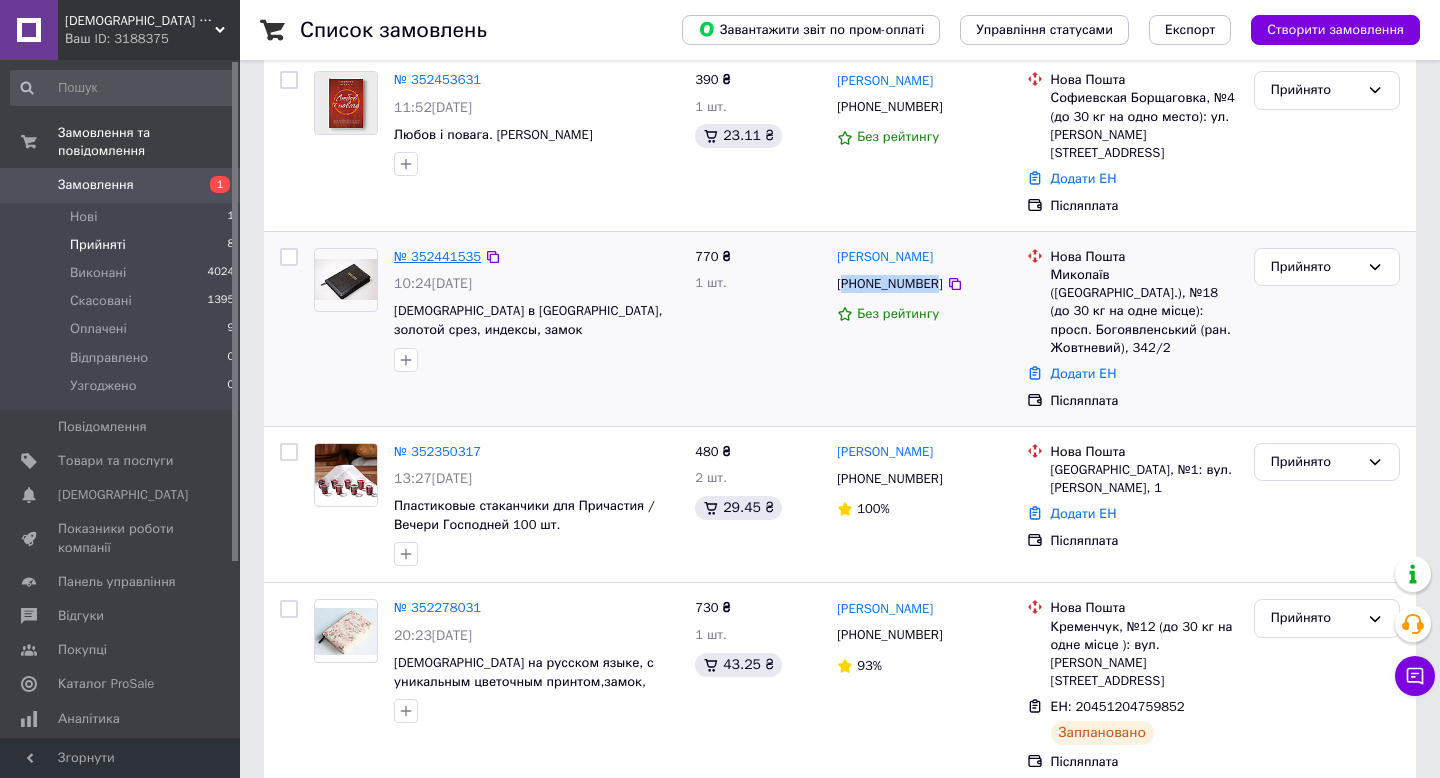 click on "№ 352441535" at bounding box center (437, 256) 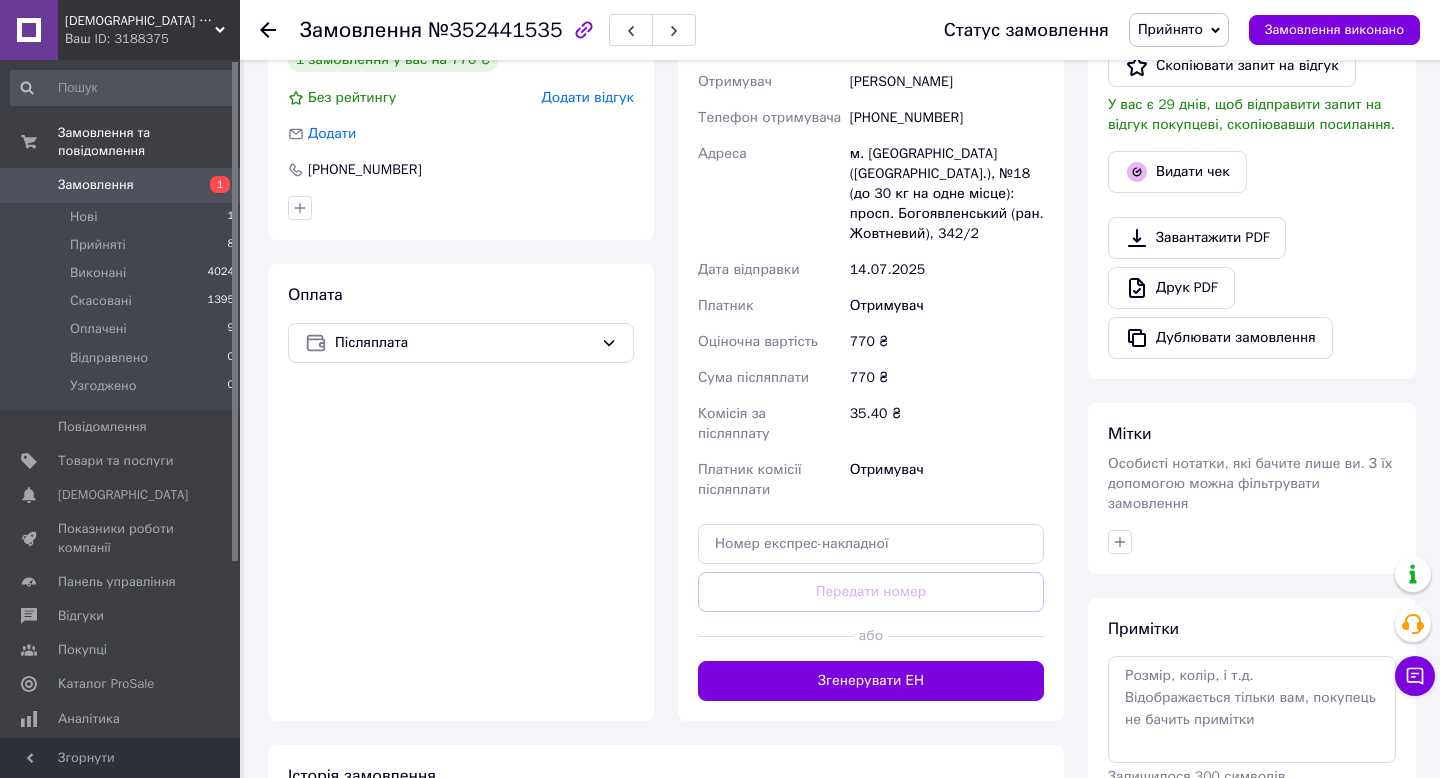 scroll, scrollTop: 499, scrollLeft: 0, axis: vertical 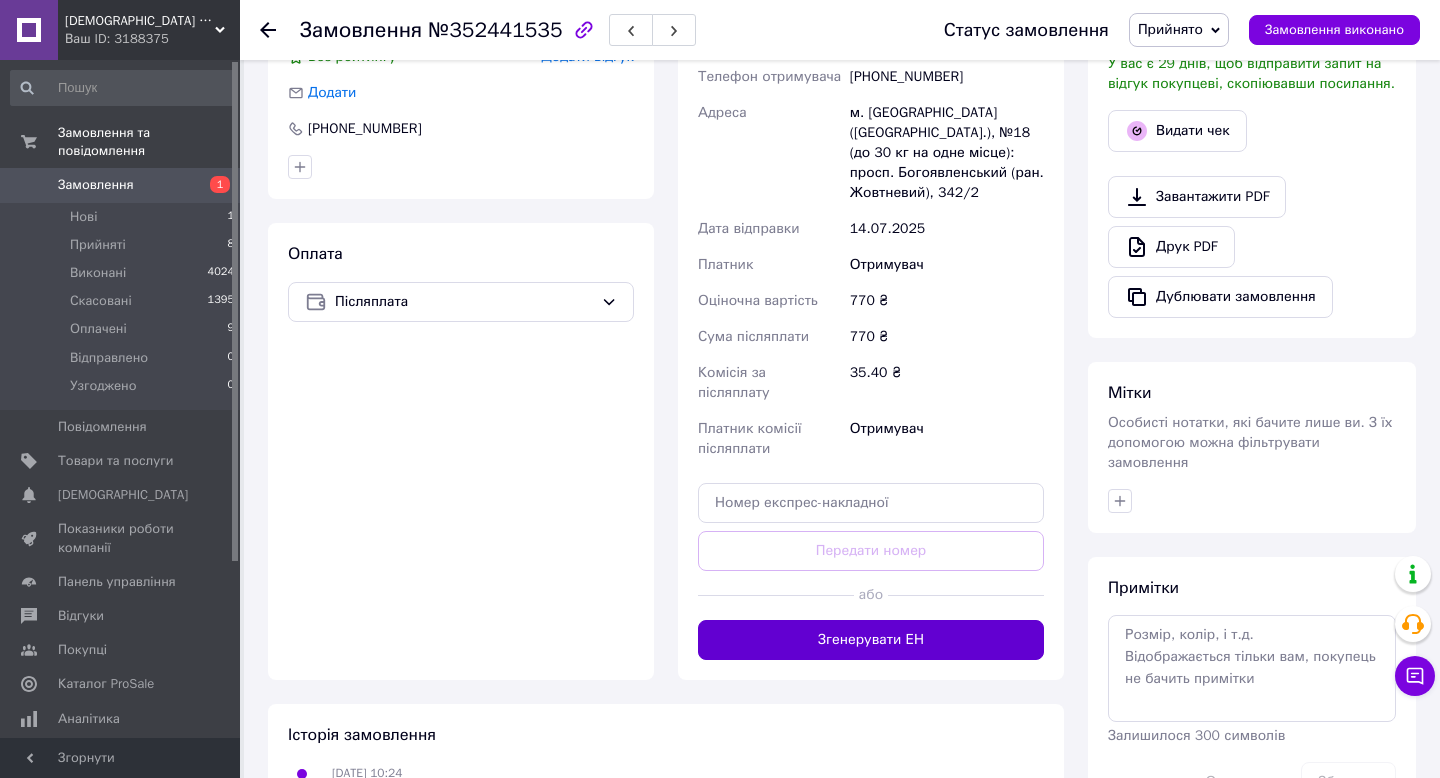 click on "Згенерувати ЕН" at bounding box center (871, 640) 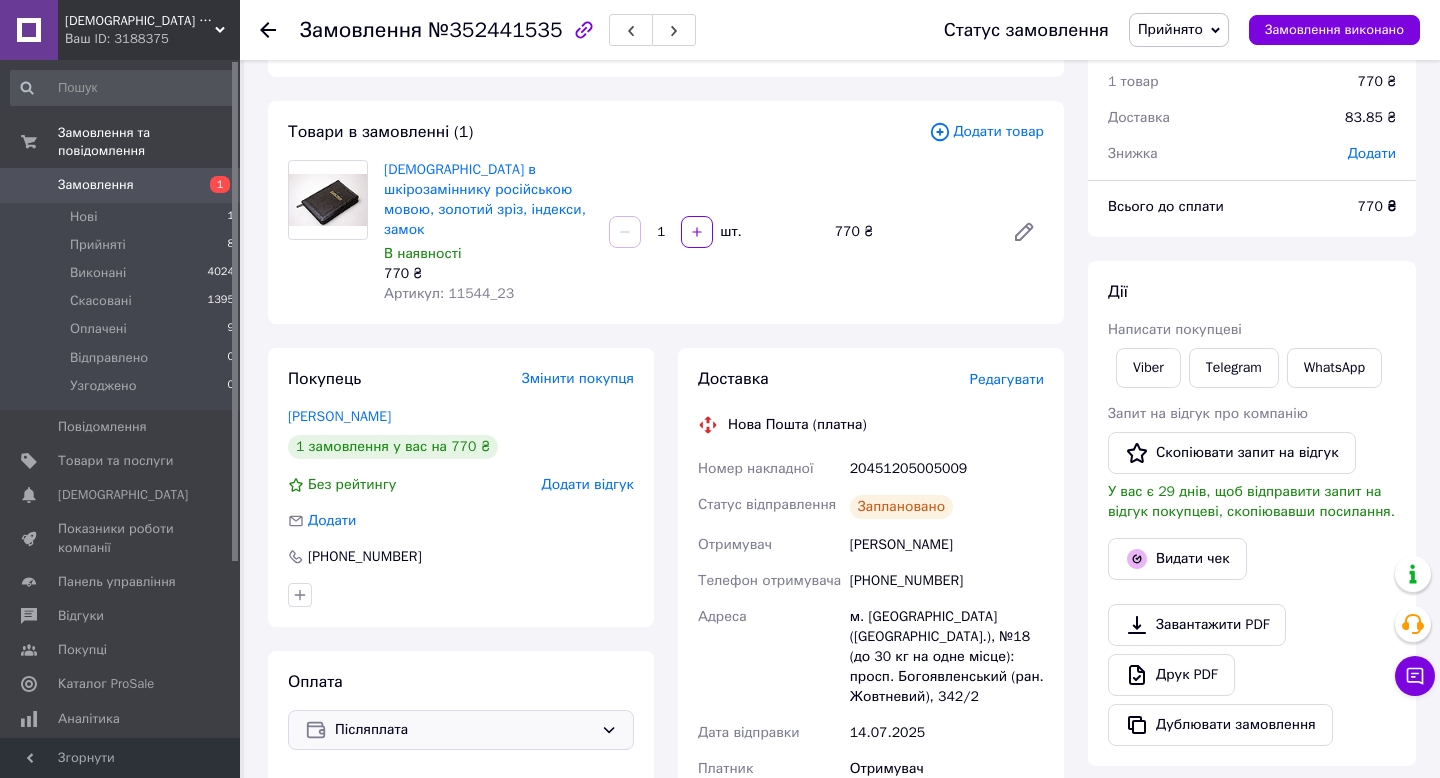 scroll, scrollTop: 69, scrollLeft: 0, axis: vertical 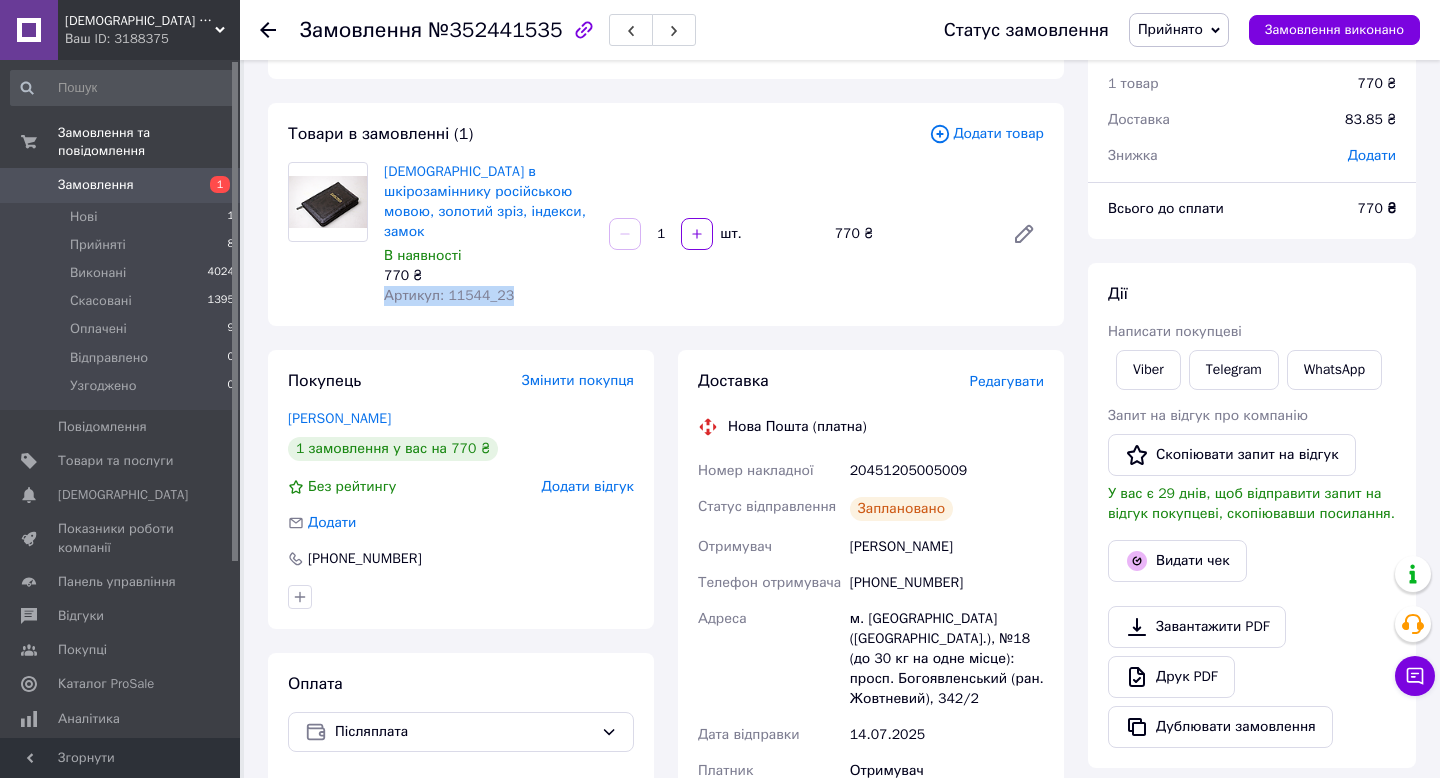 drag, startPoint x: 511, startPoint y: 274, endPoint x: 387, endPoint y: 283, distance: 124.32619 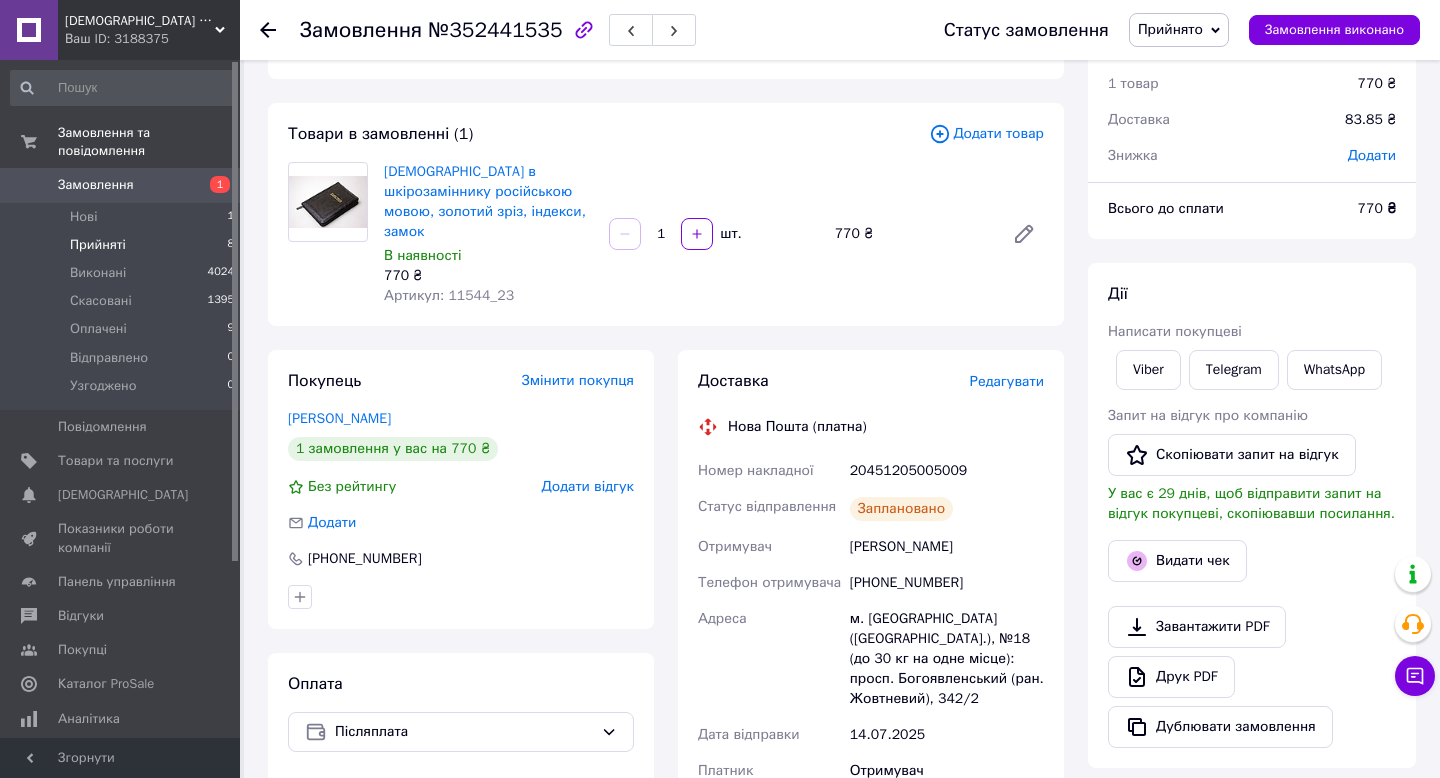 click on "Прийняті" at bounding box center [98, 245] 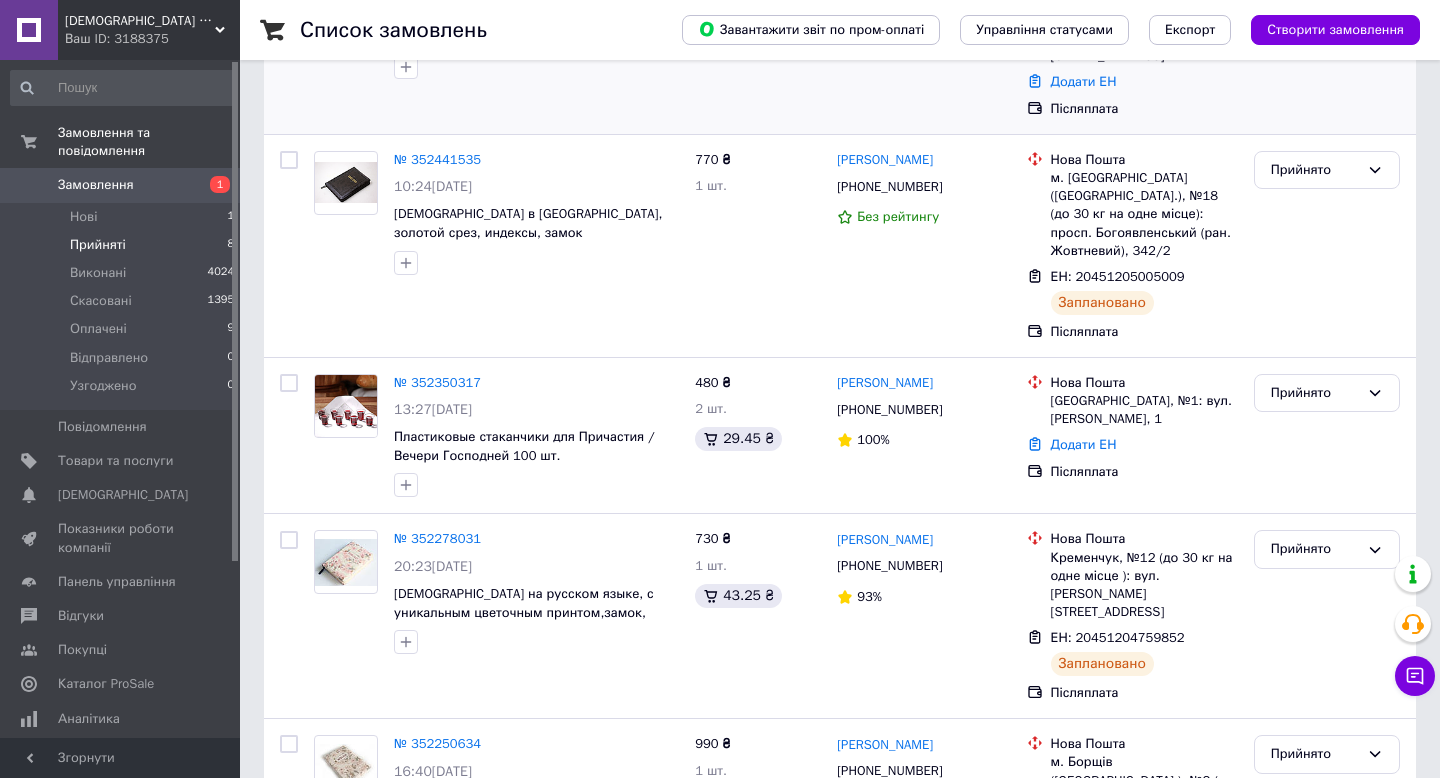 scroll, scrollTop: 352, scrollLeft: 0, axis: vertical 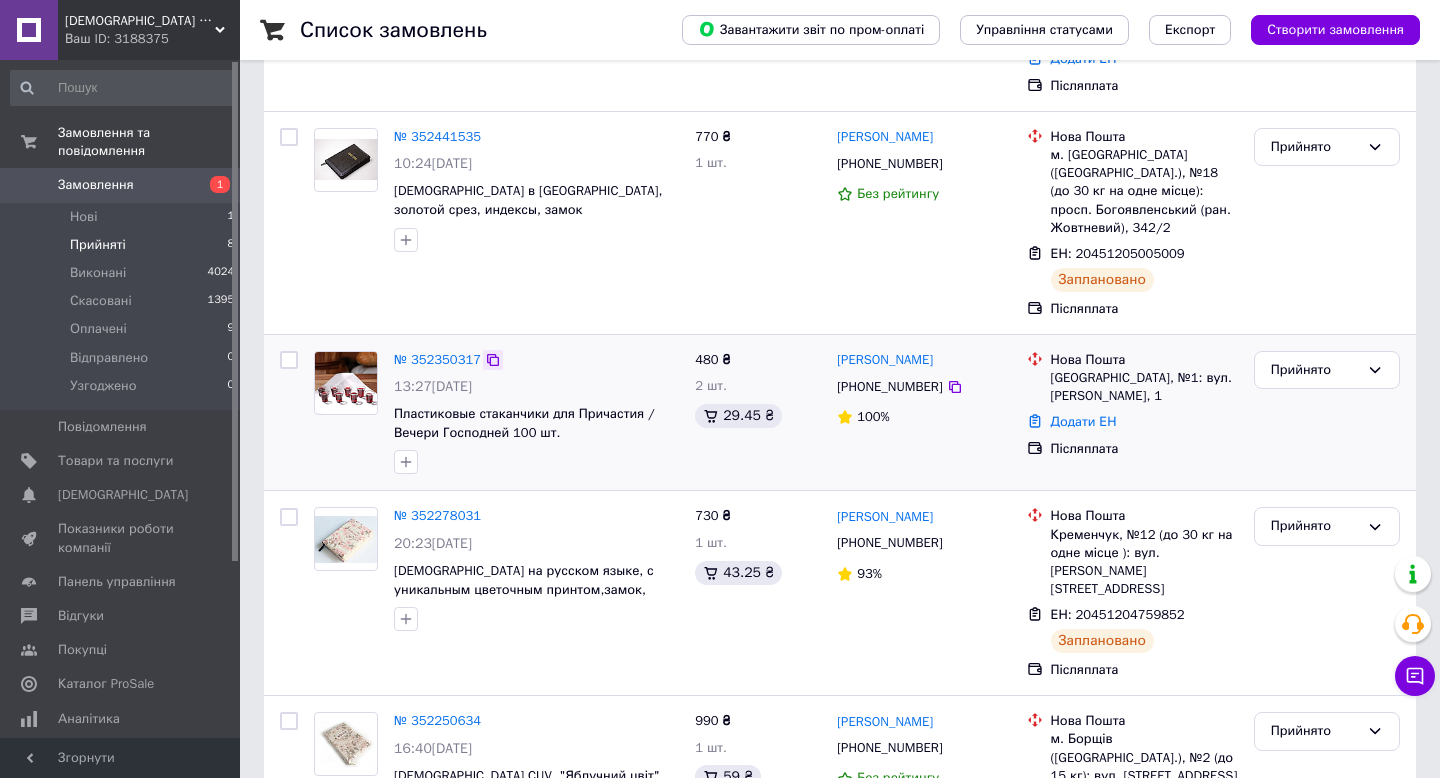 click 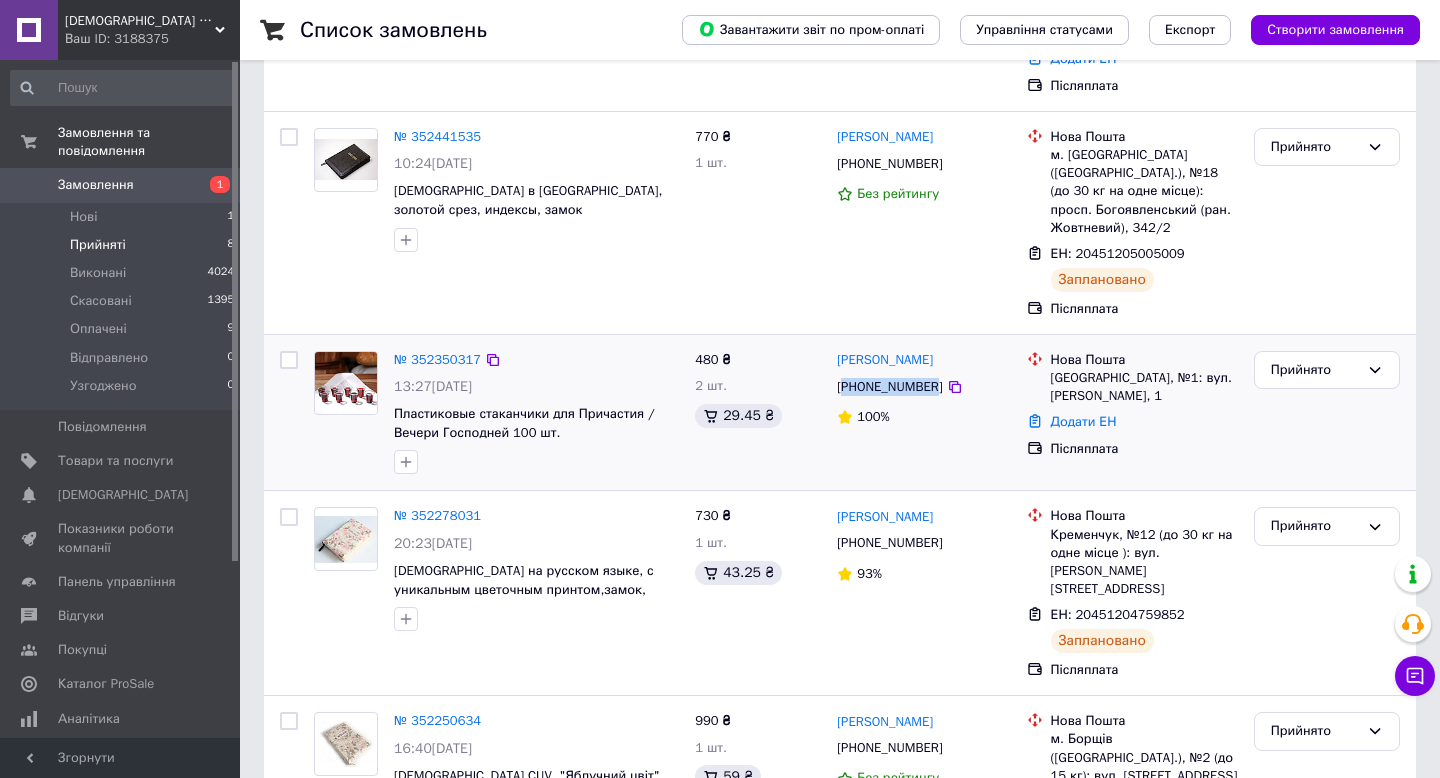 drag, startPoint x: 847, startPoint y: 371, endPoint x: 944, endPoint y: 377, distance: 97.18539 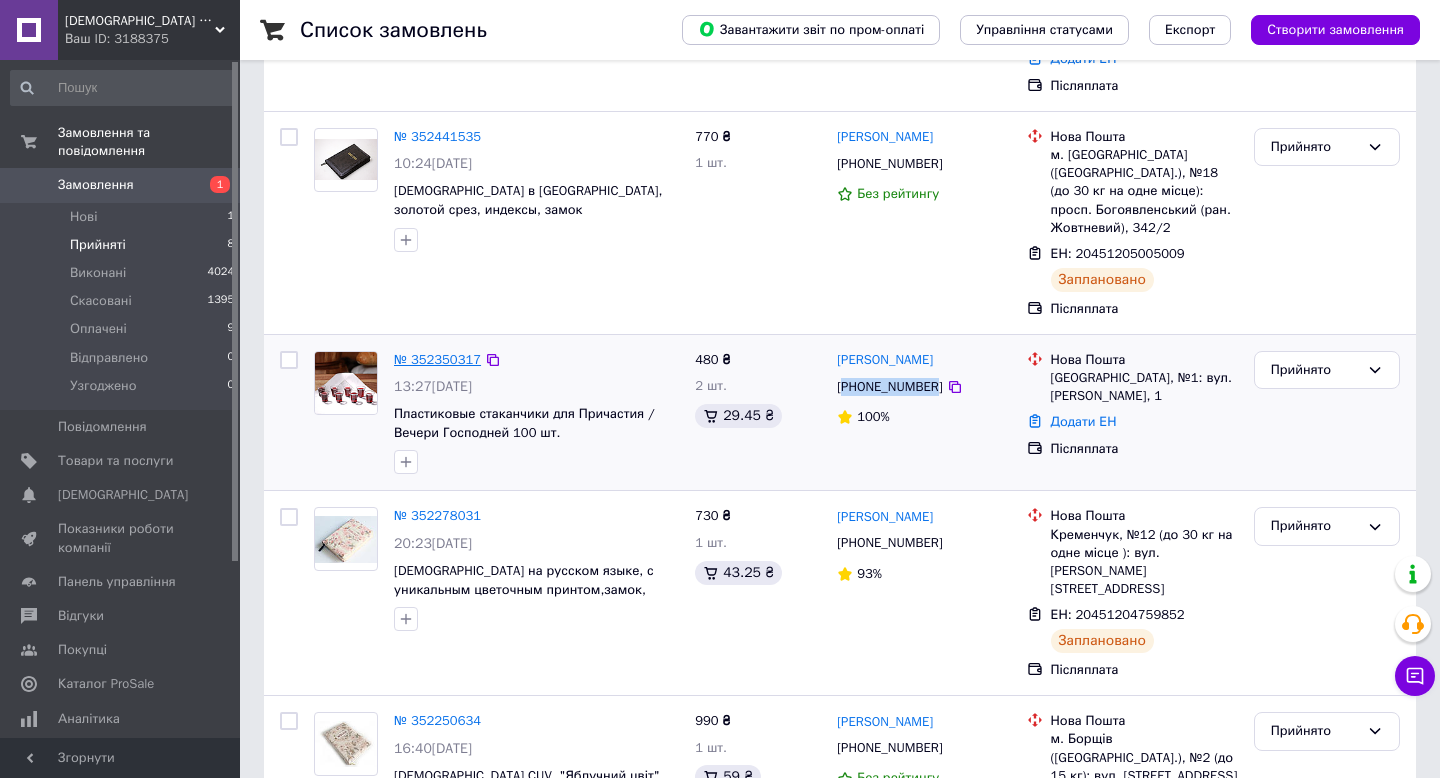 click on "№ 352350317" at bounding box center (437, 359) 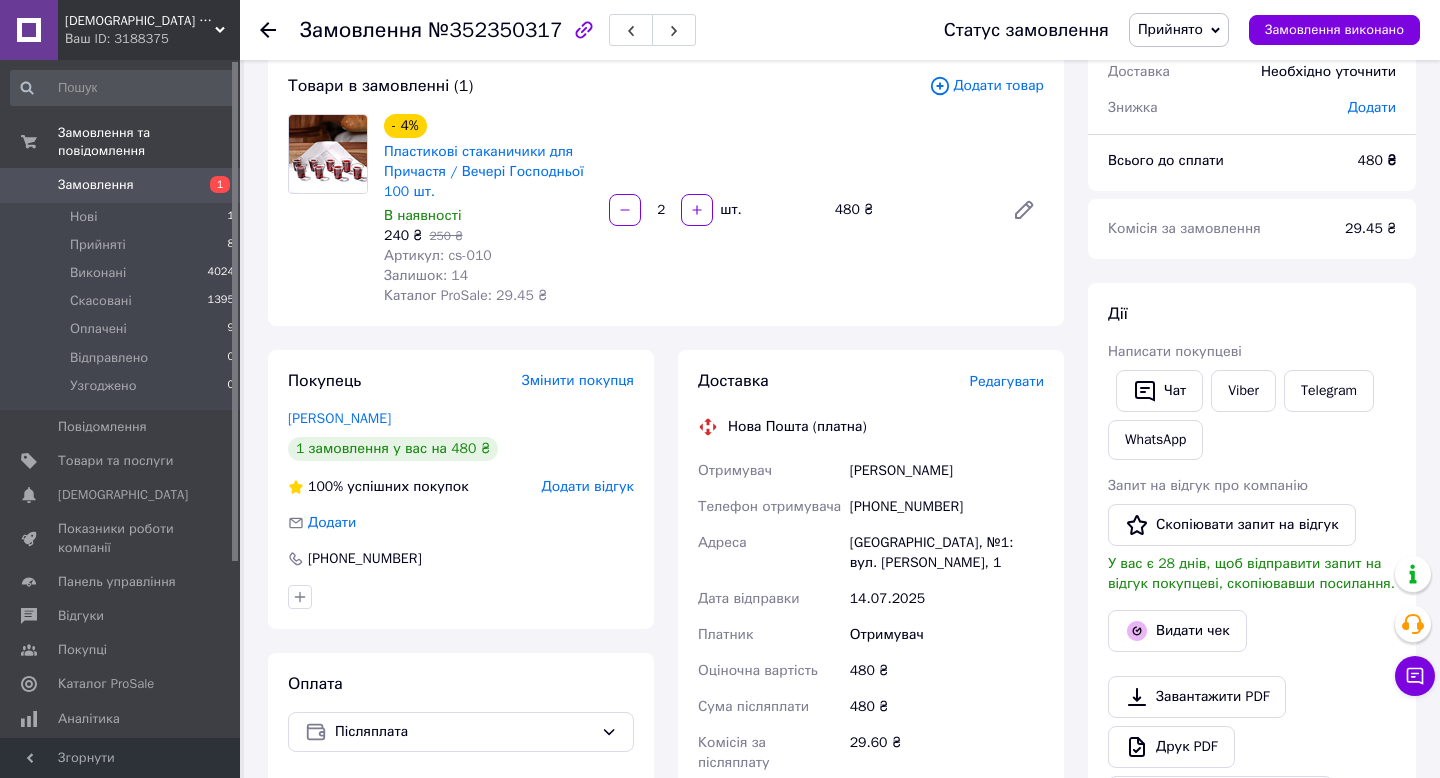 scroll, scrollTop: 60, scrollLeft: 0, axis: vertical 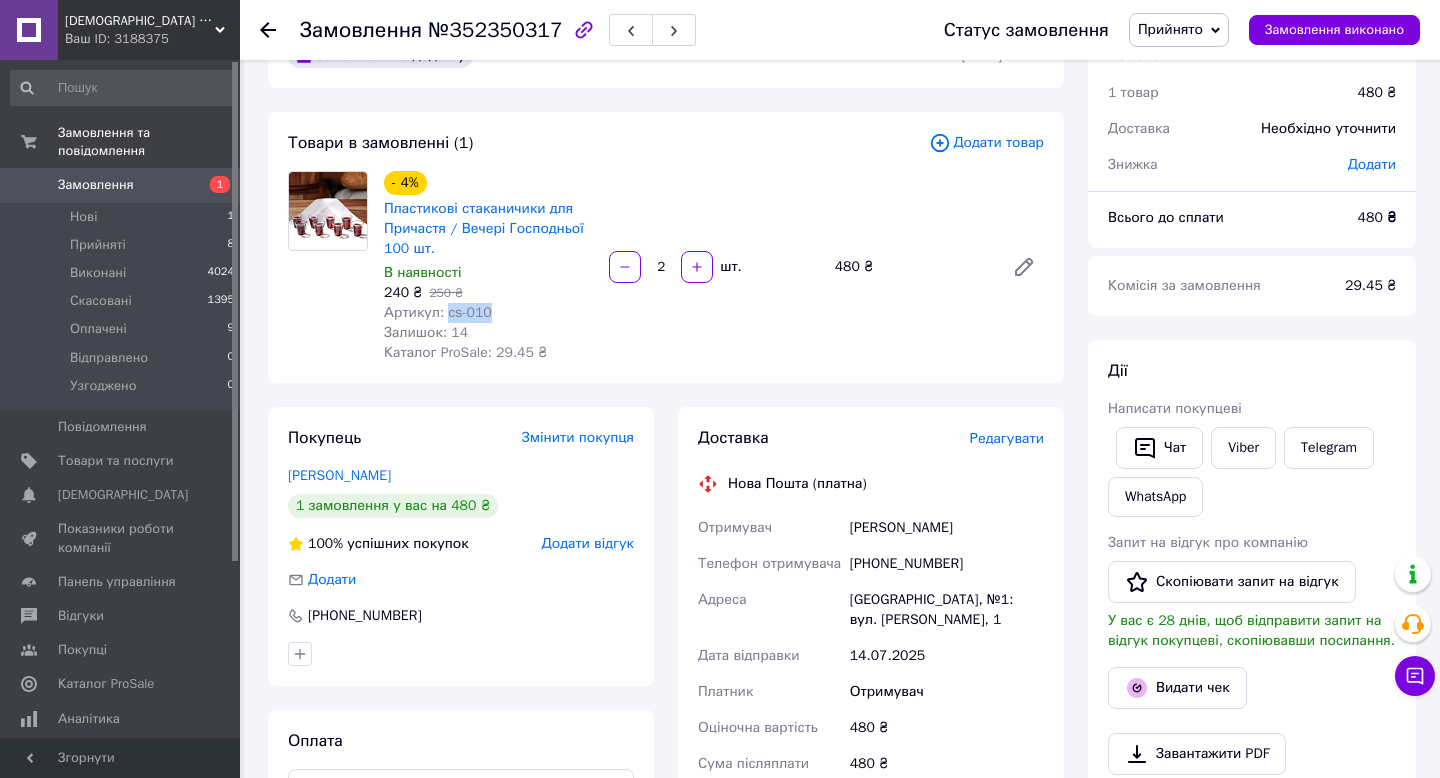 drag, startPoint x: 494, startPoint y: 308, endPoint x: 446, endPoint y: 313, distance: 48.259712 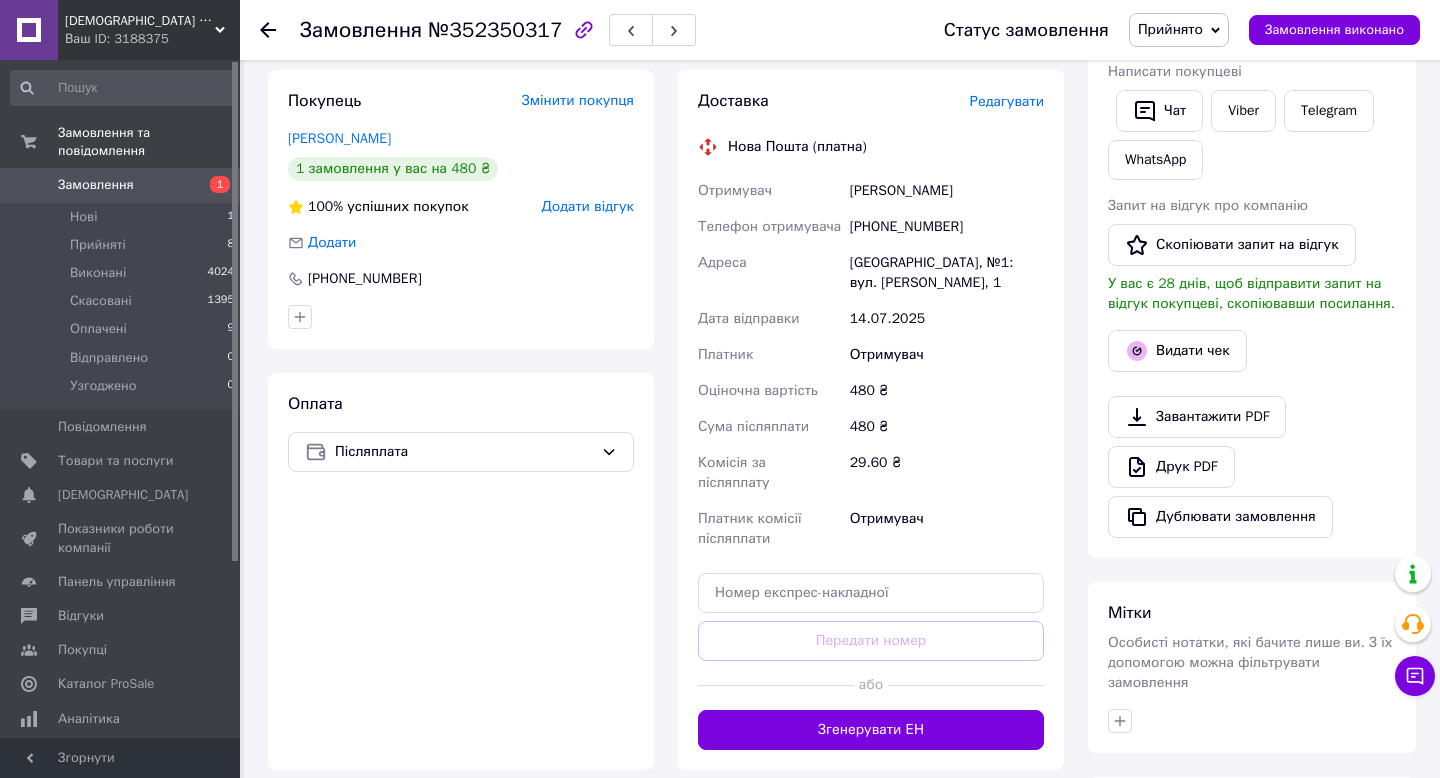 scroll, scrollTop: 500, scrollLeft: 0, axis: vertical 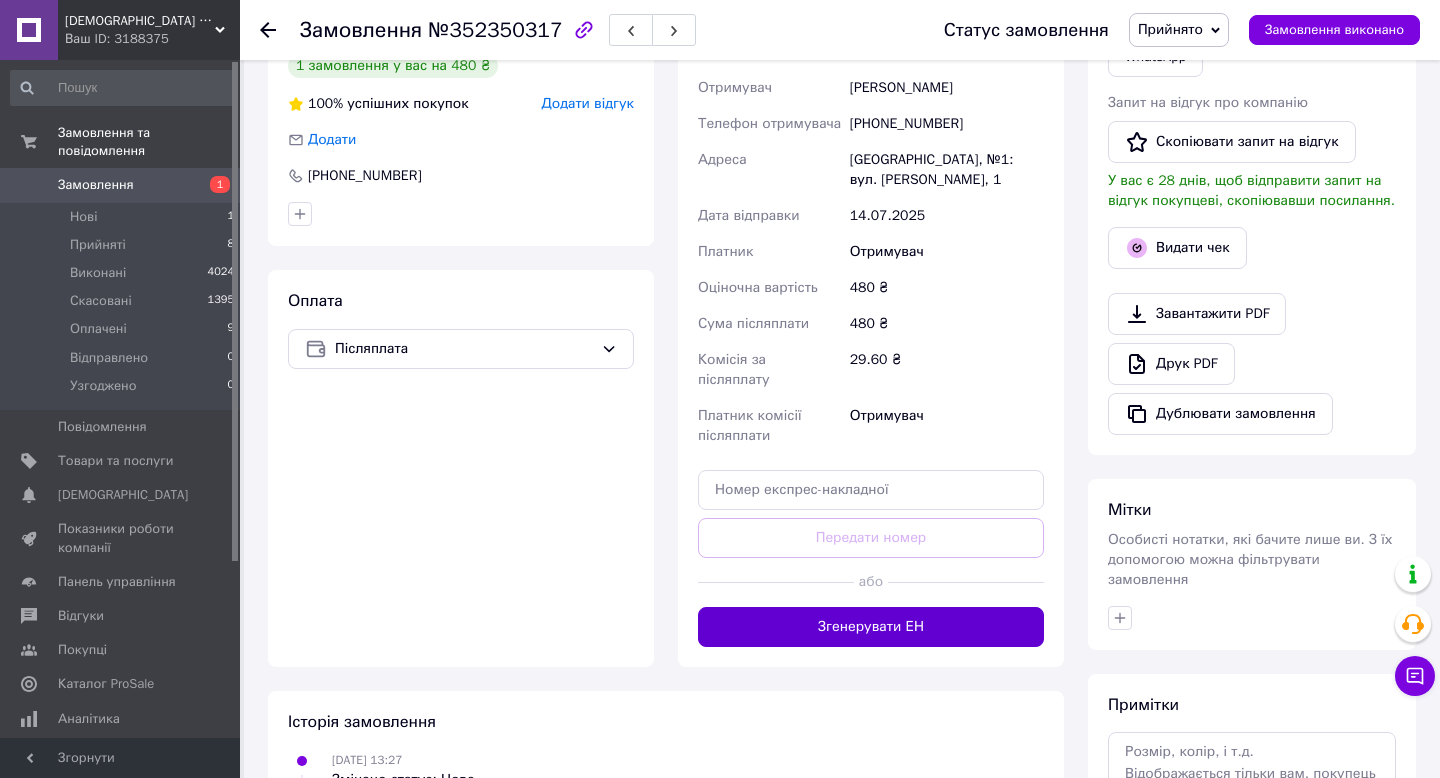 click on "Згенерувати ЕН" at bounding box center (871, 627) 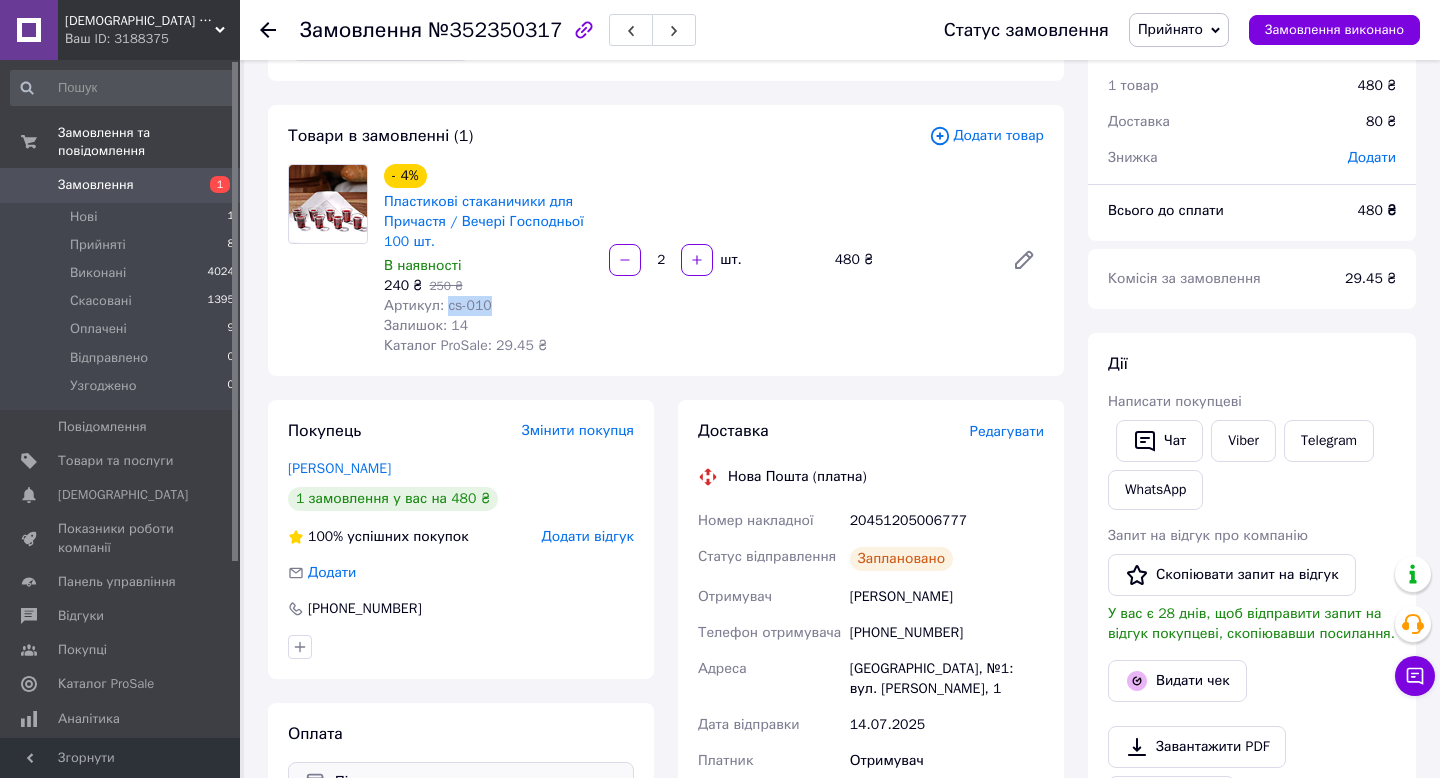 scroll, scrollTop: 55, scrollLeft: 0, axis: vertical 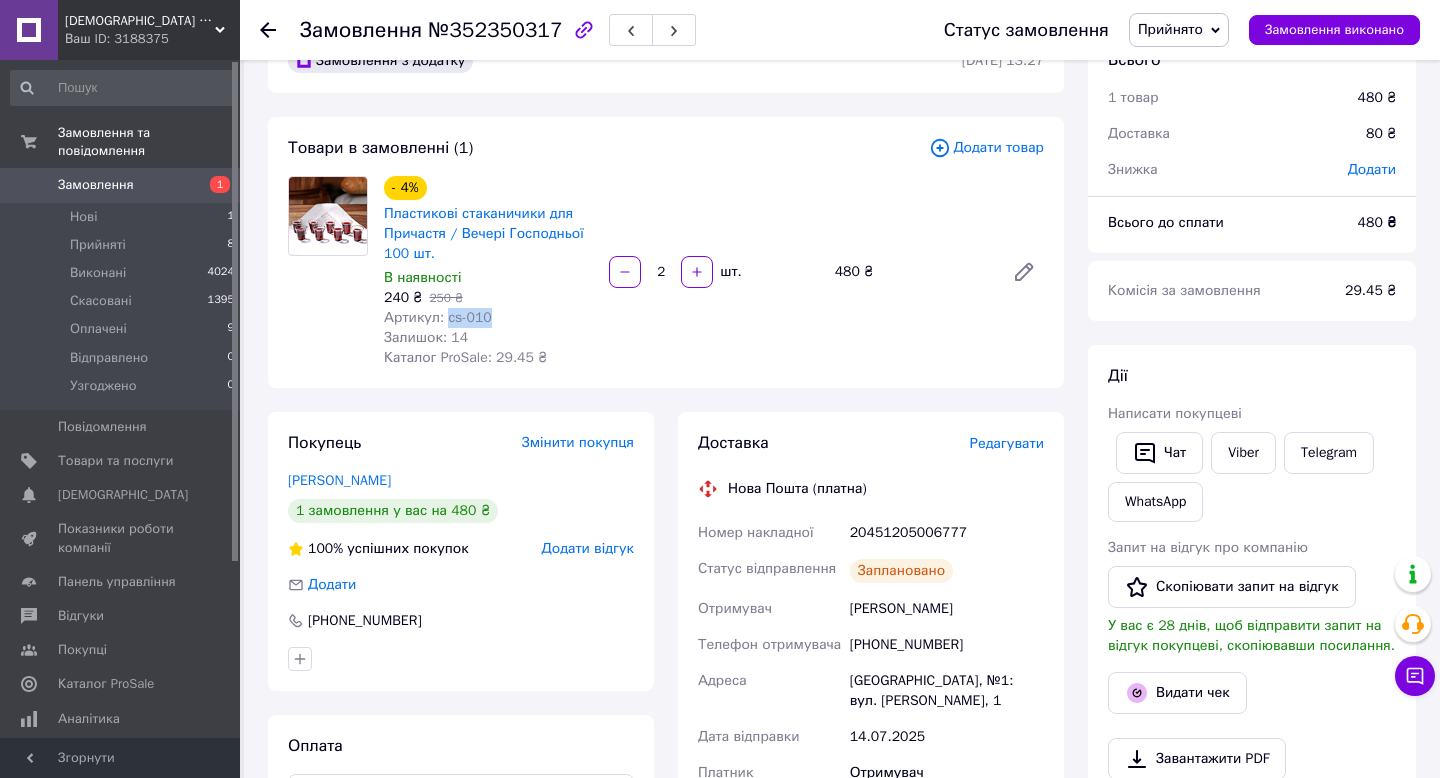 click on "Артикул: cs-010" at bounding box center (488, 318) 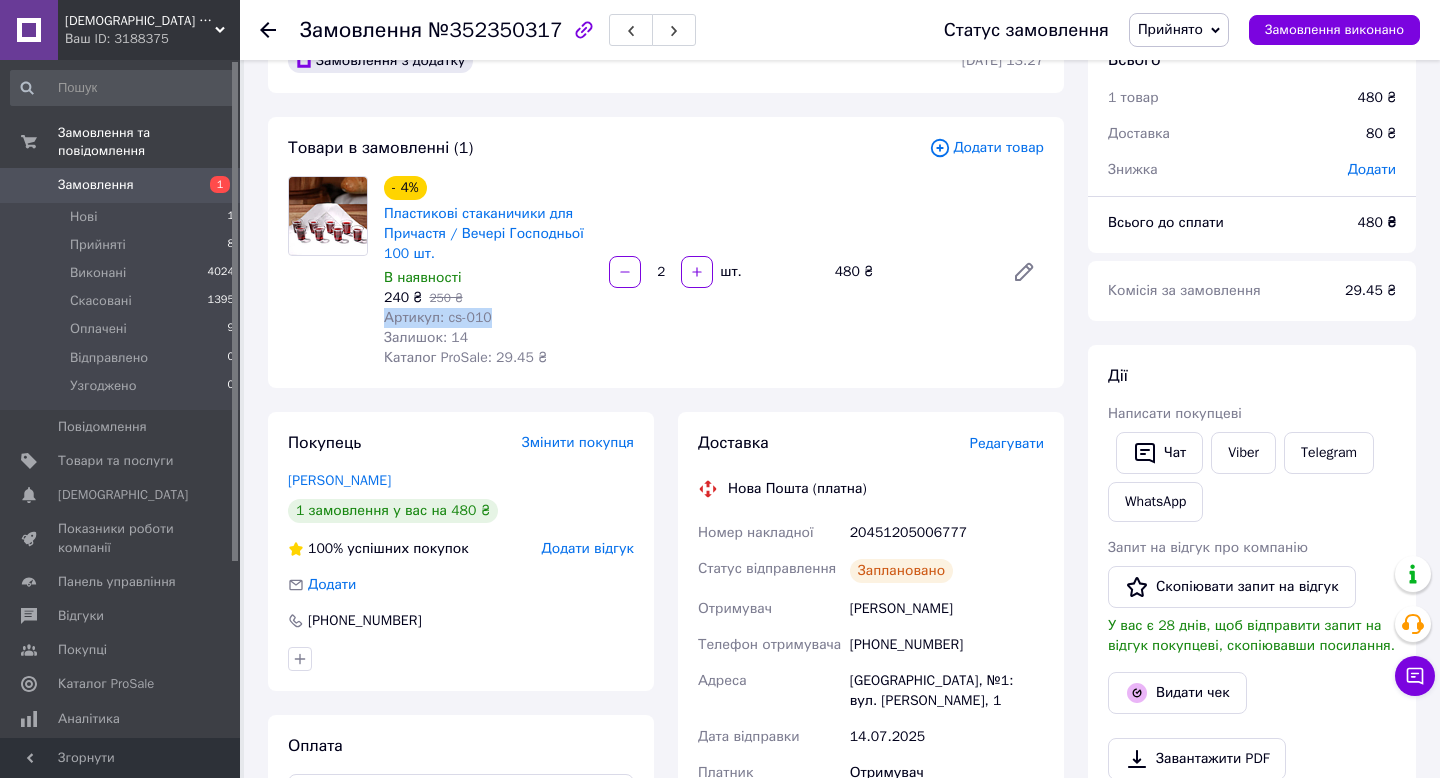 drag, startPoint x: 496, startPoint y: 317, endPoint x: 388, endPoint y: 322, distance: 108.11568 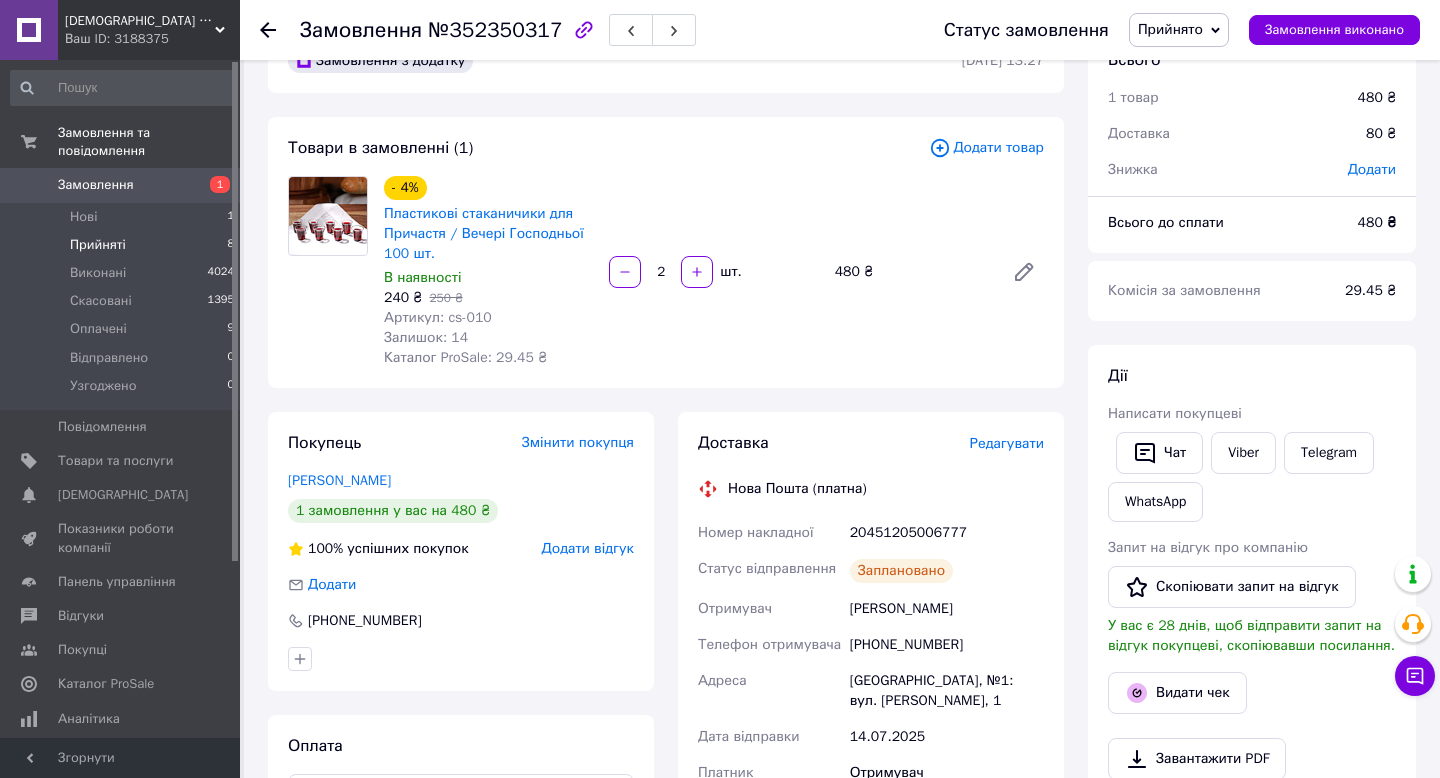 click on "Прийняті" at bounding box center [98, 245] 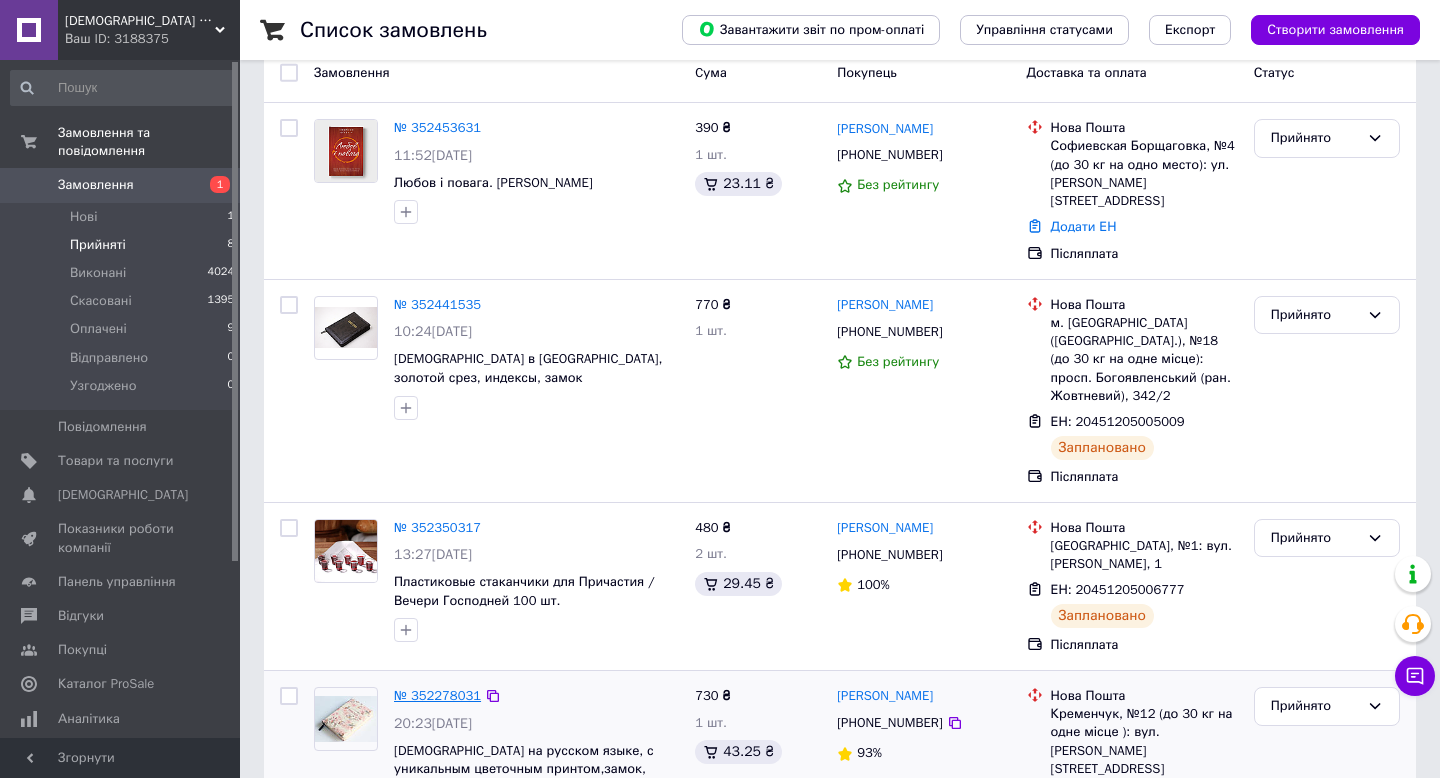 scroll, scrollTop: 178, scrollLeft: 0, axis: vertical 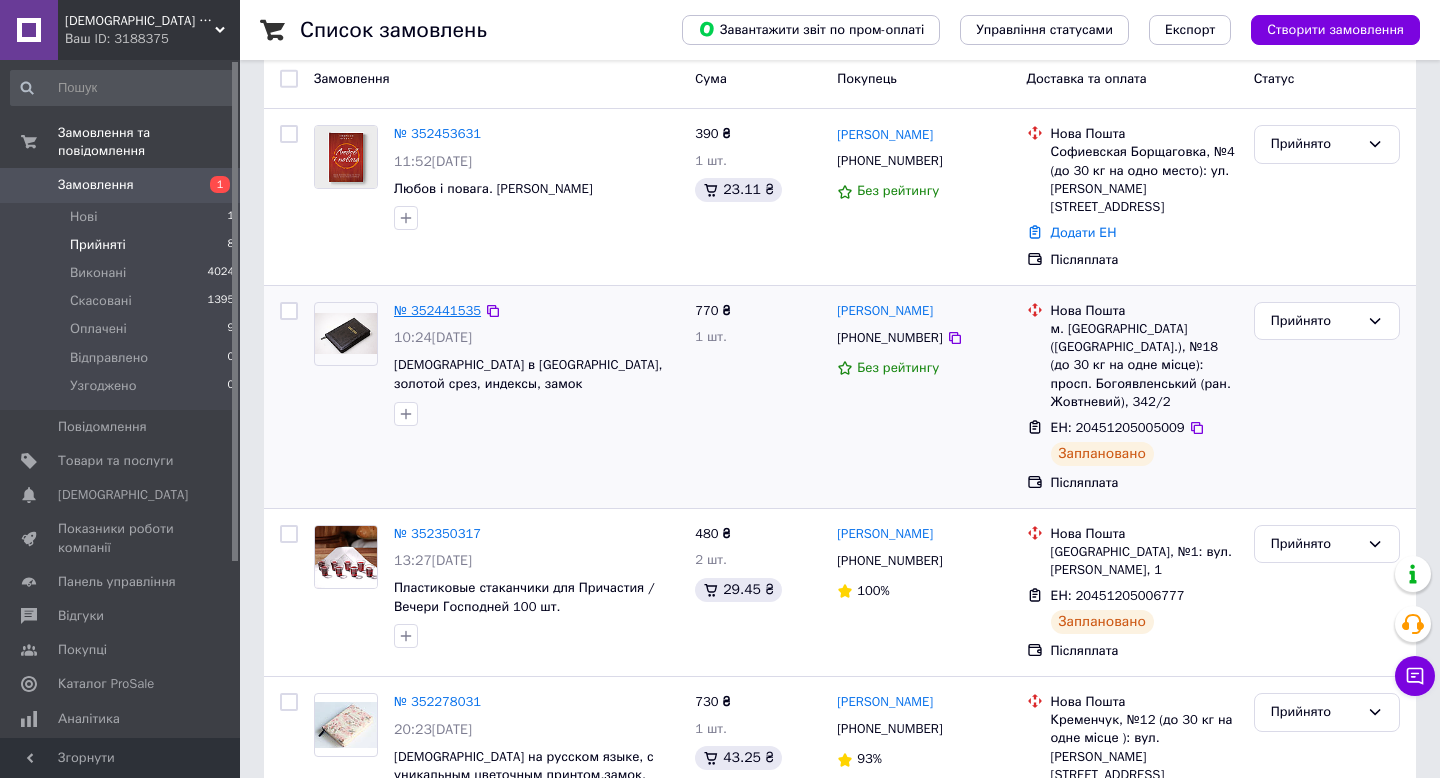 click on "№ 352441535" at bounding box center [437, 310] 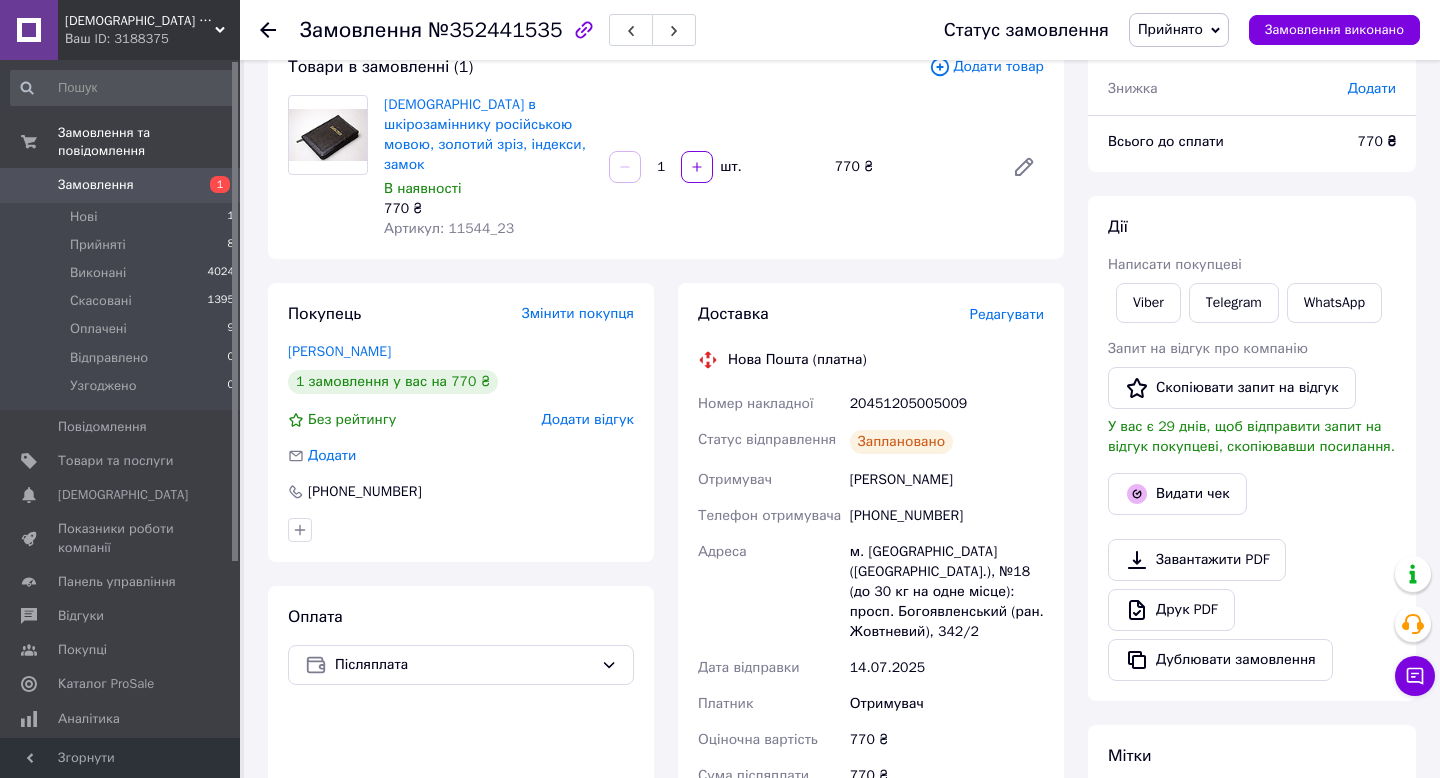 scroll, scrollTop: 178, scrollLeft: 0, axis: vertical 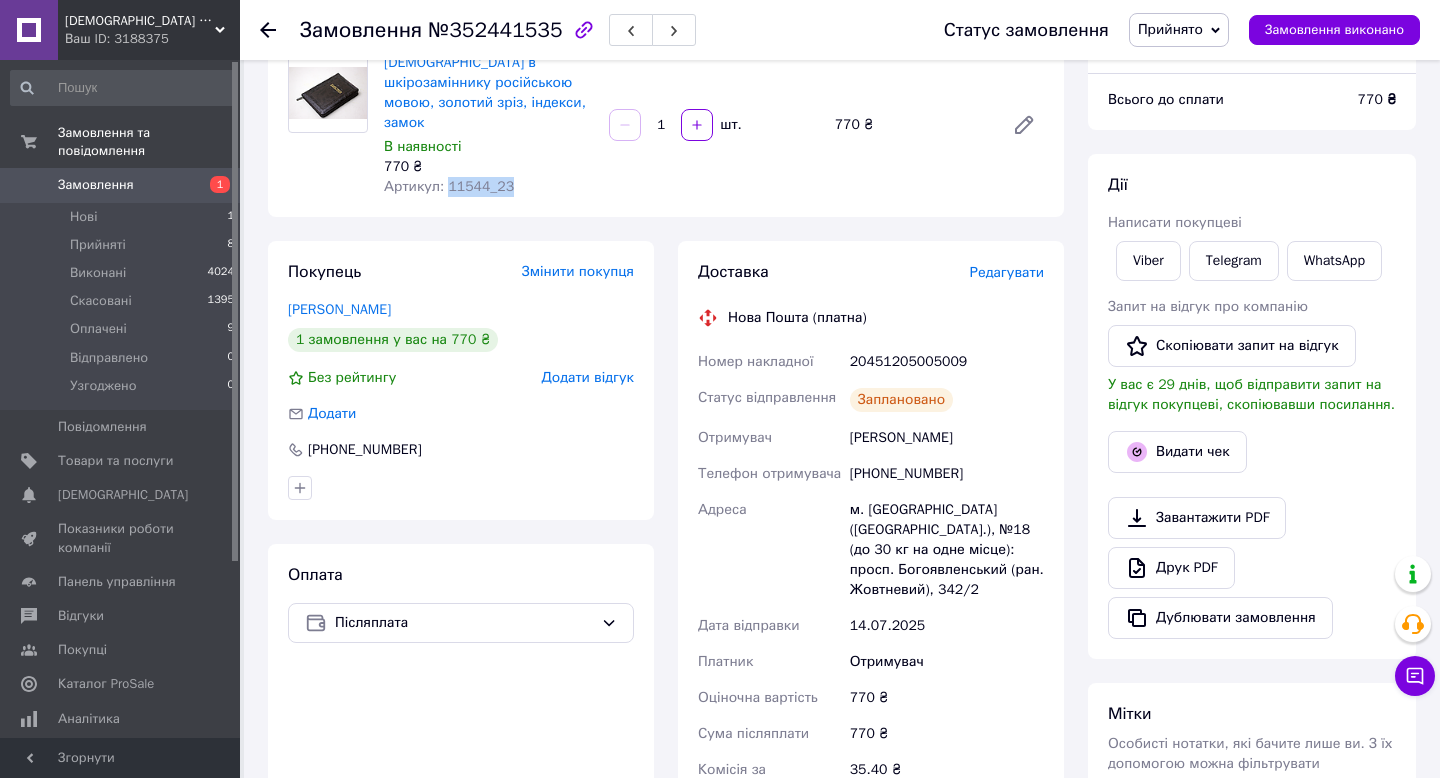 drag, startPoint x: 519, startPoint y: 168, endPoint x: 447, endPoint y: 170, distance: 72.02777 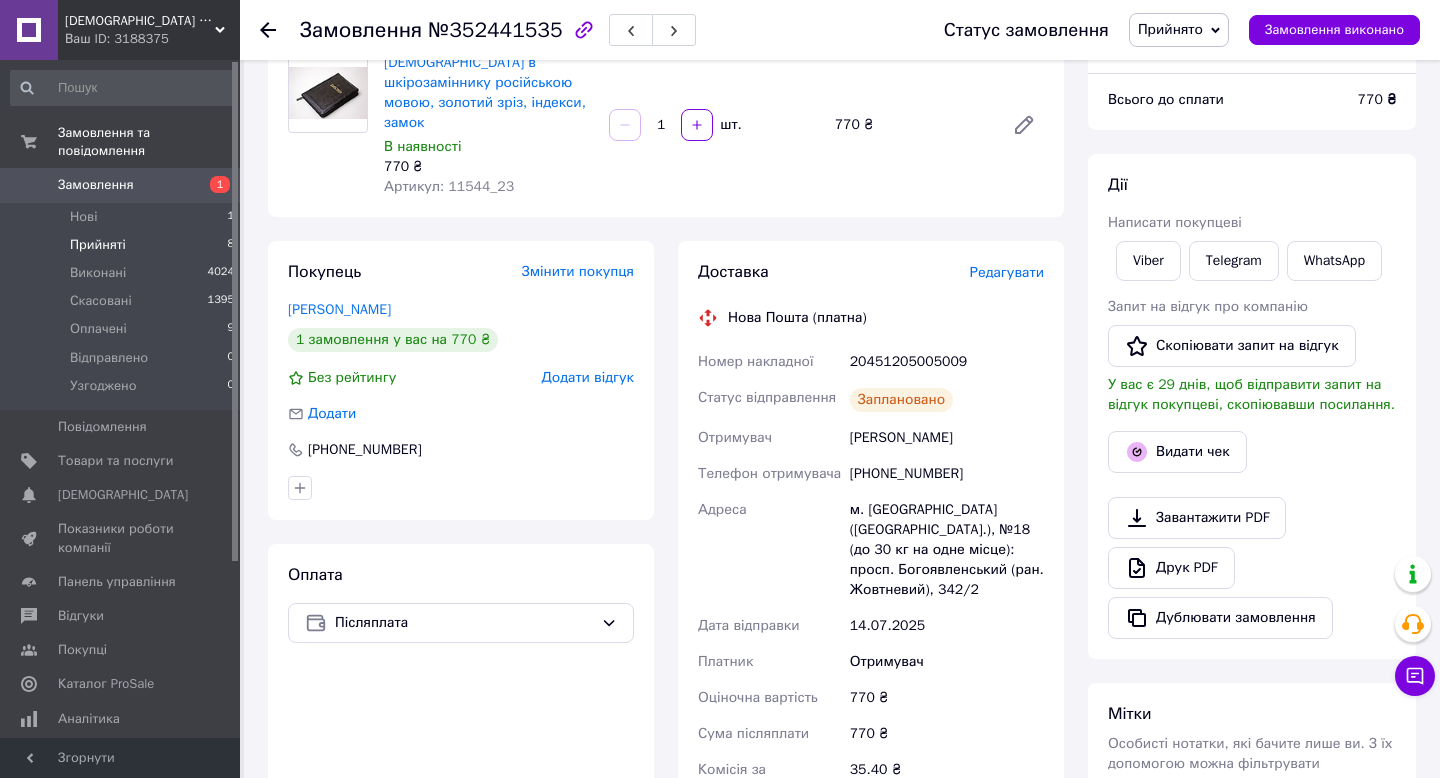 click on "Прийняті 8" at bounding box center (123, 245) 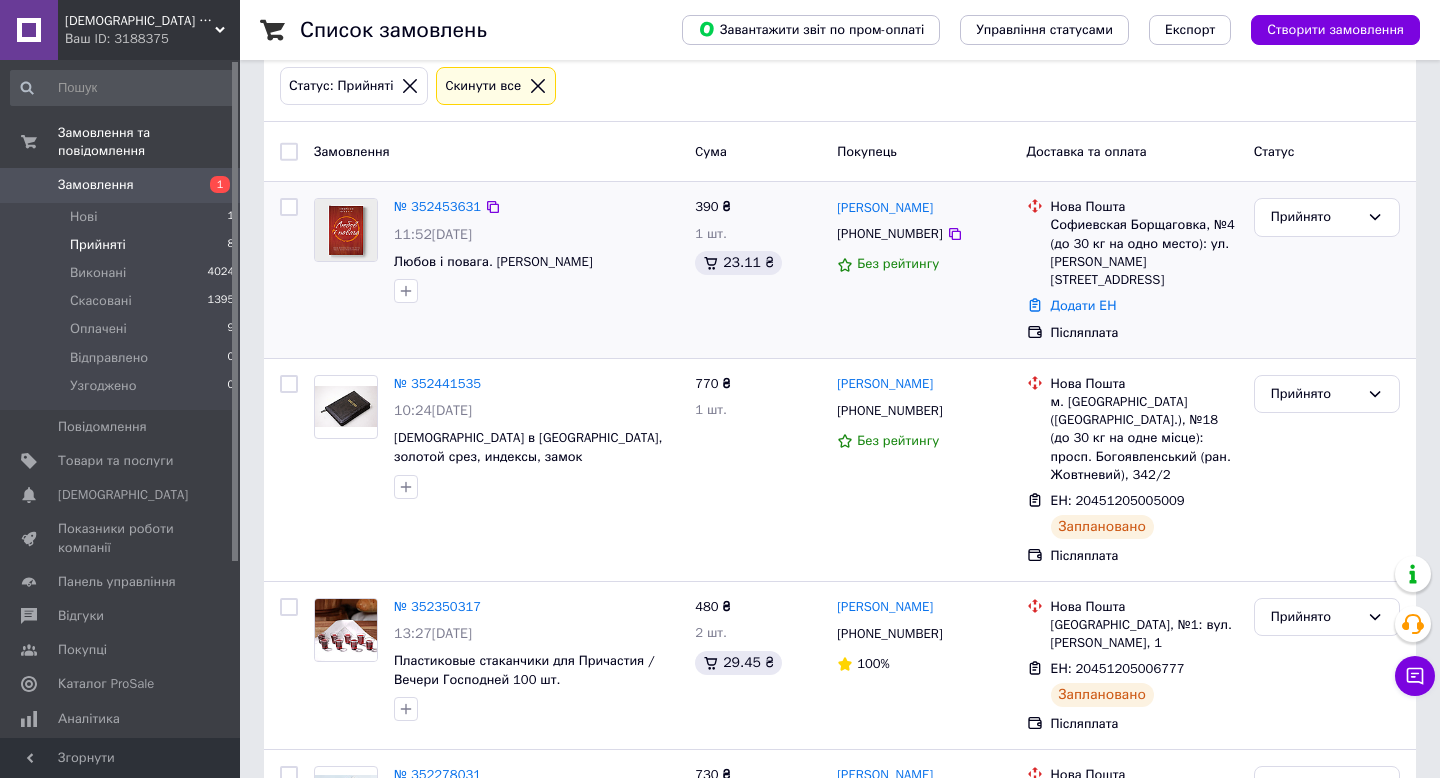 scroll, scrollTop: 84, scrollLeft: 0, axis: vertical 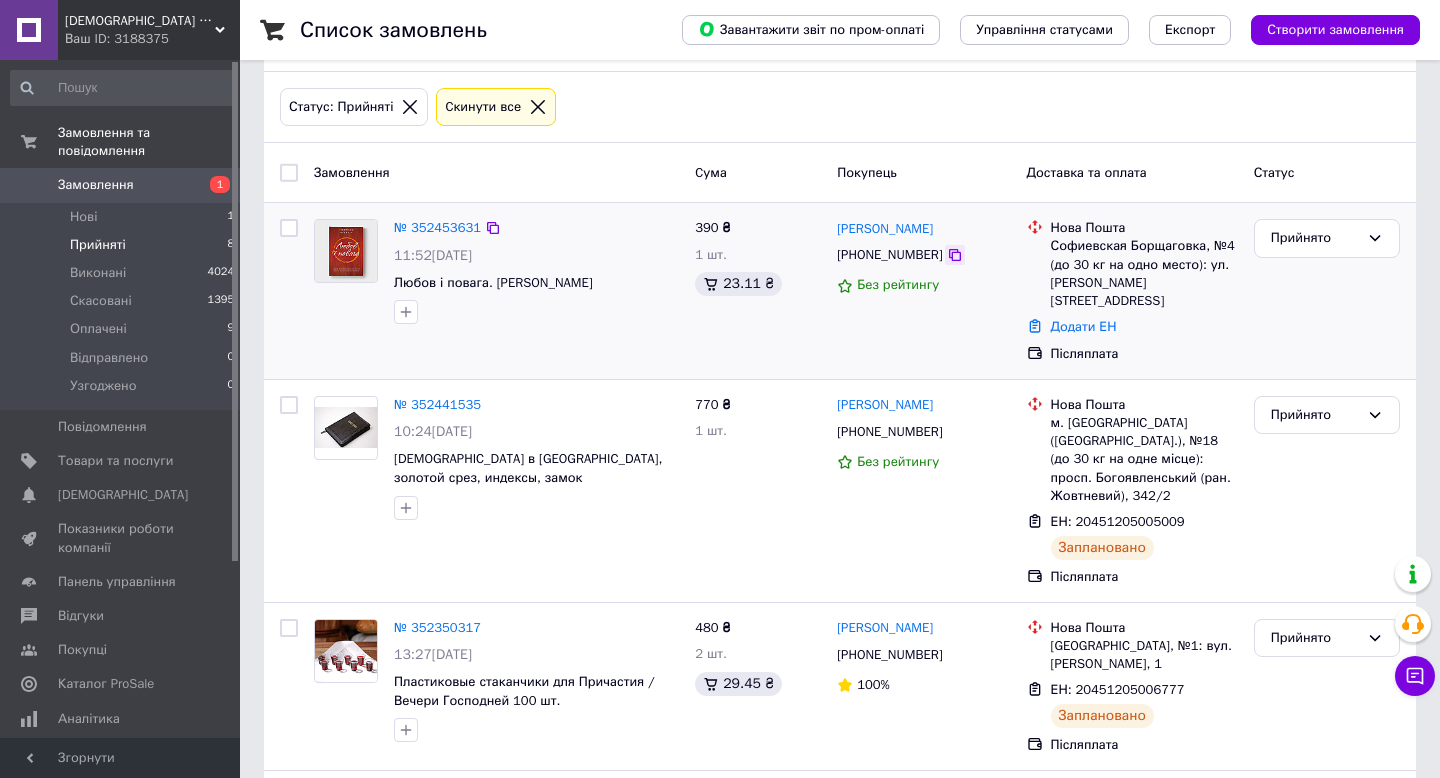 click 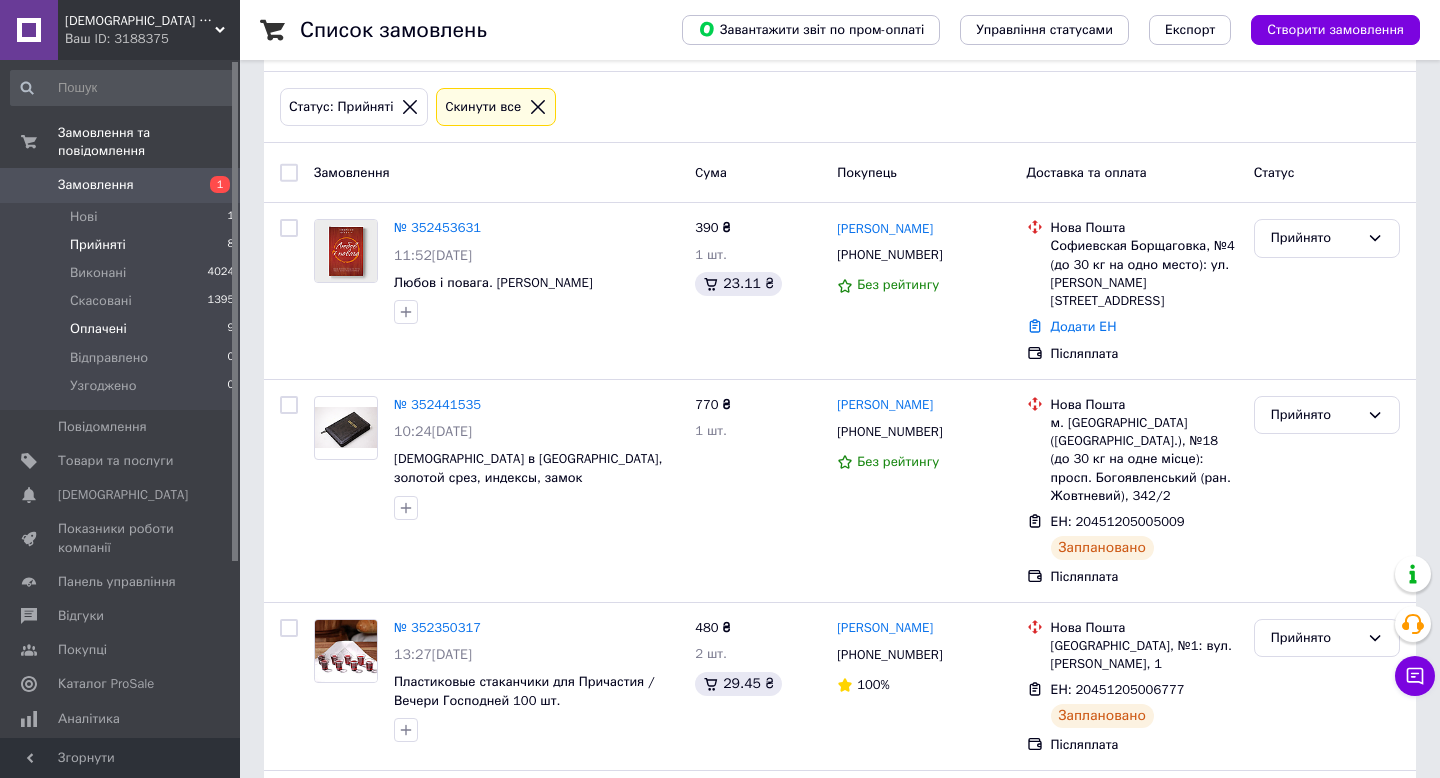 click on "Оплачені" at bounding box center (98, 329) 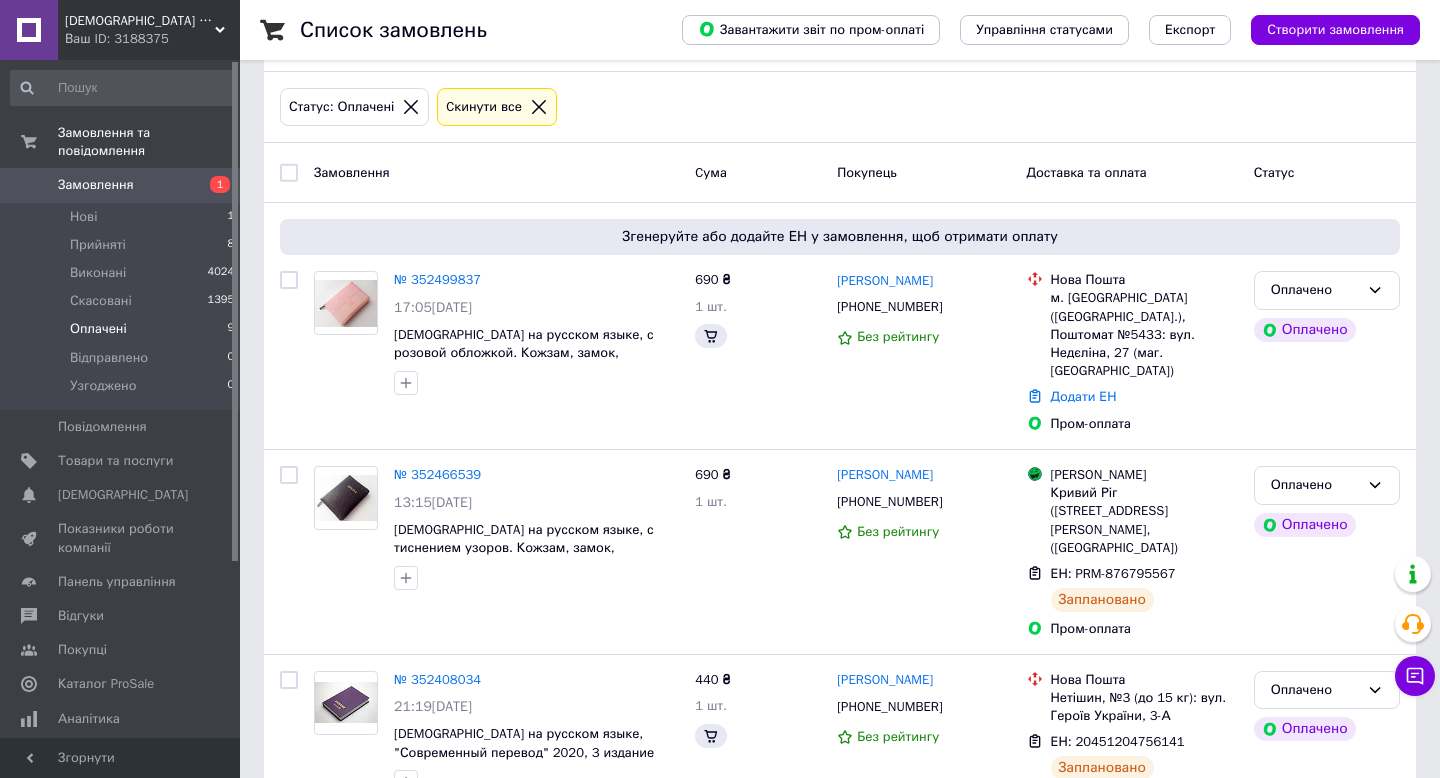 scroll, scrollTop: 0, scrollLeft: 0, axis: both 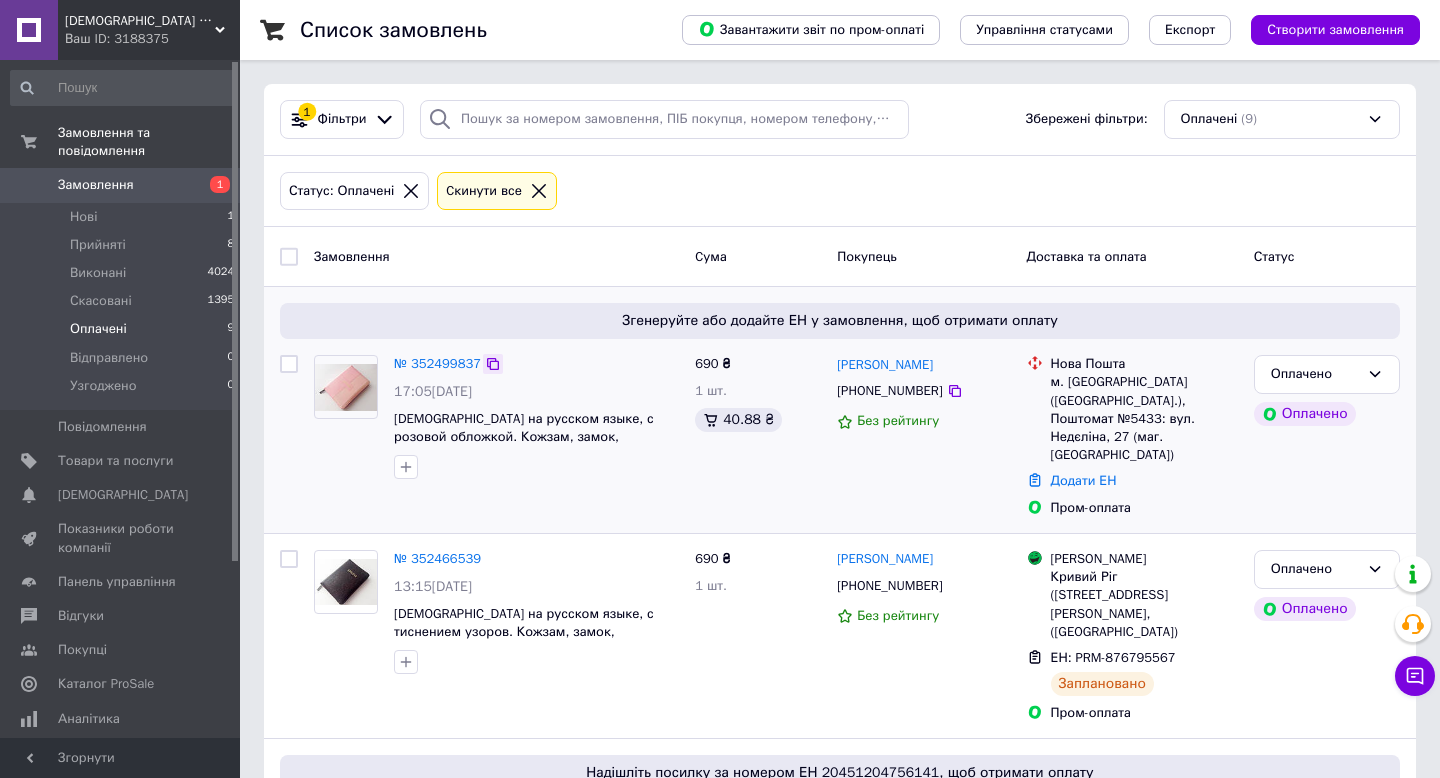 click 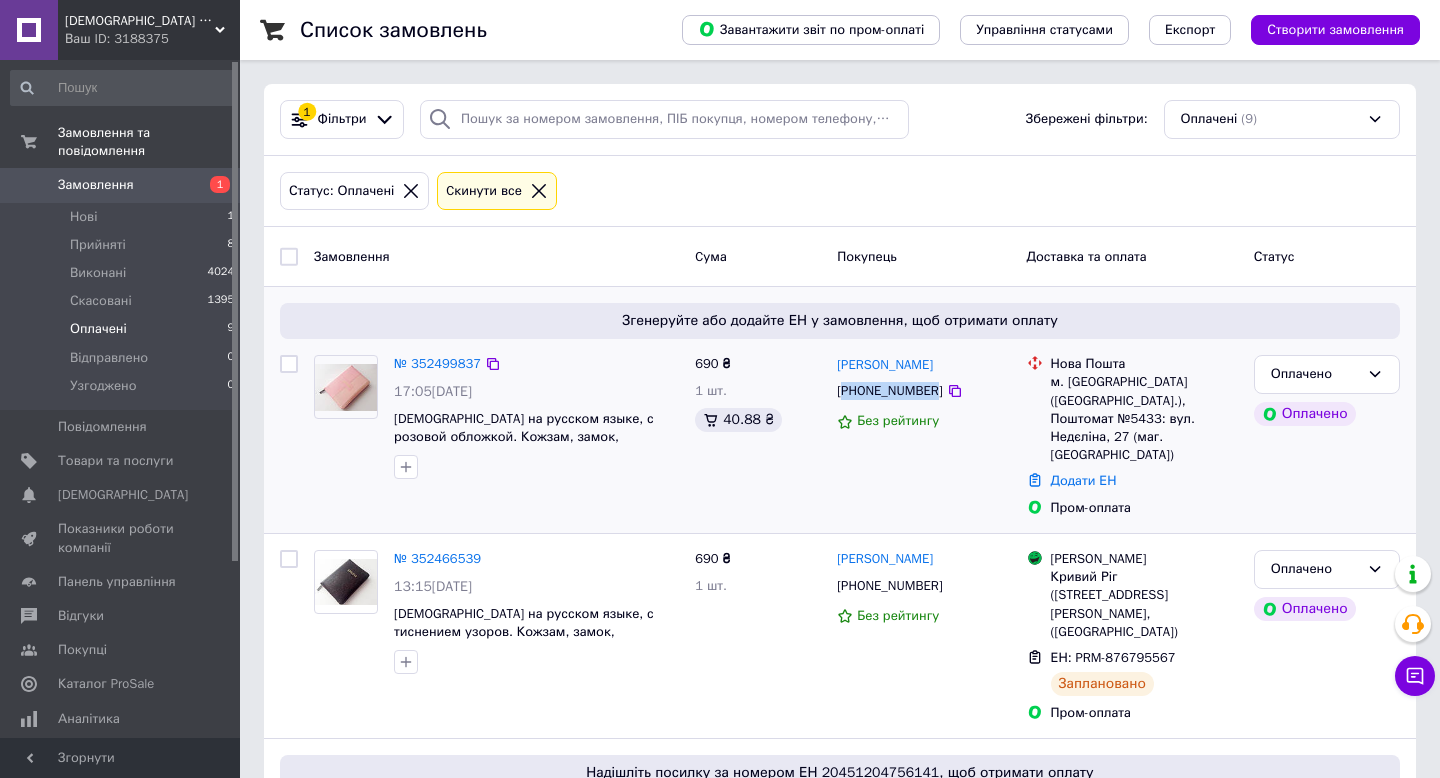 drag, startPoint x: 845, startPoint y: 392, endPoint x: 944, endPoint y: 393, distance: 99.00505 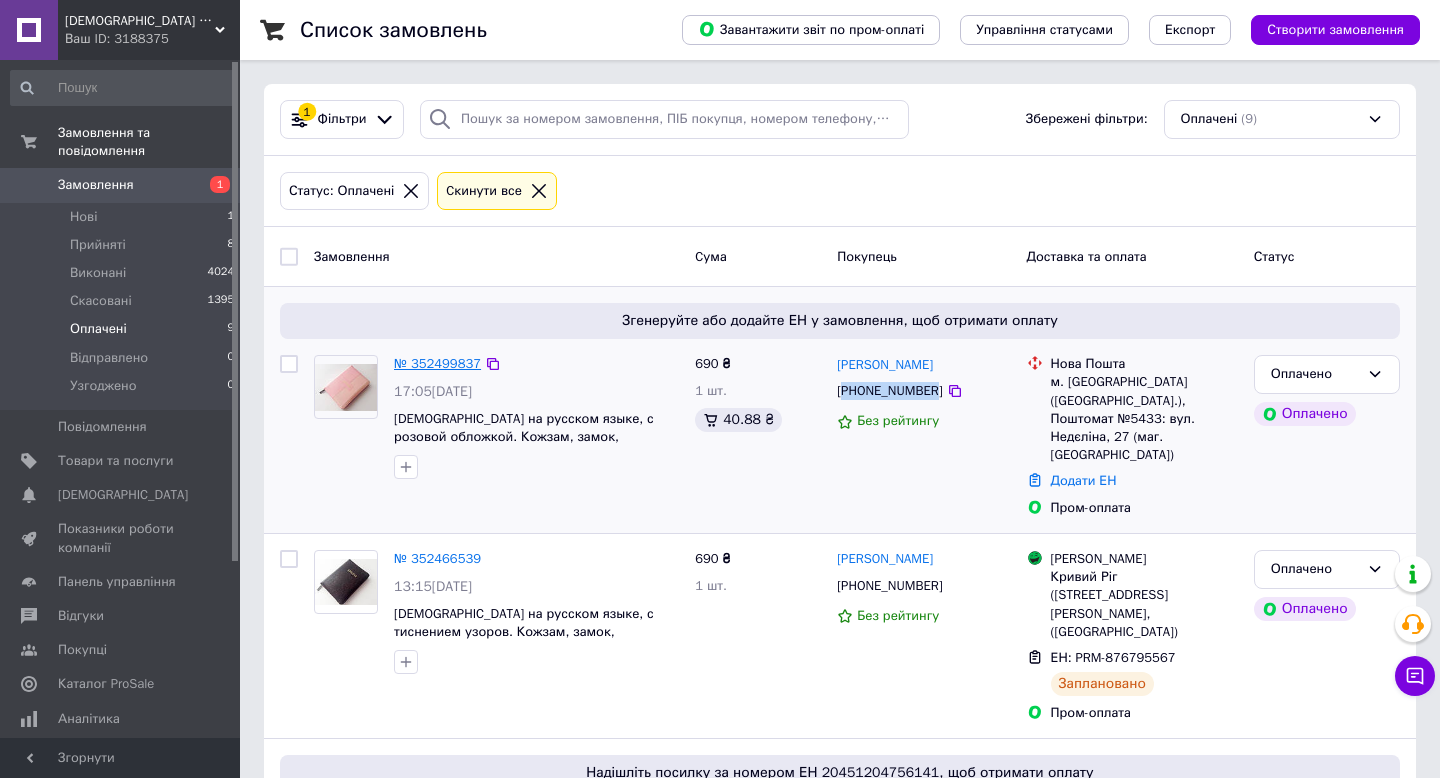 click on "№ 352499837" at bounding box center (437, 363) 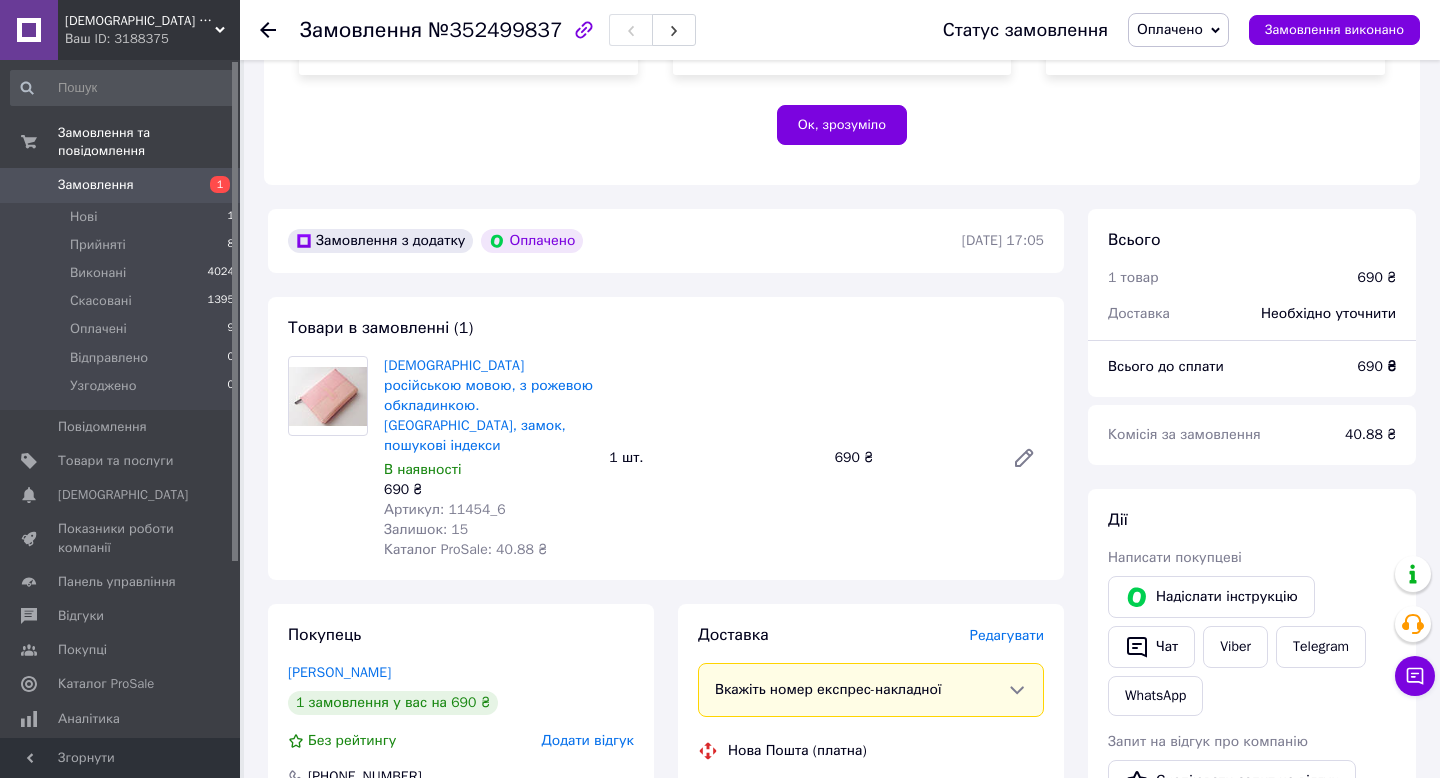scroll, scrollTop: 534, scrollLeft: 0, axis: vertical 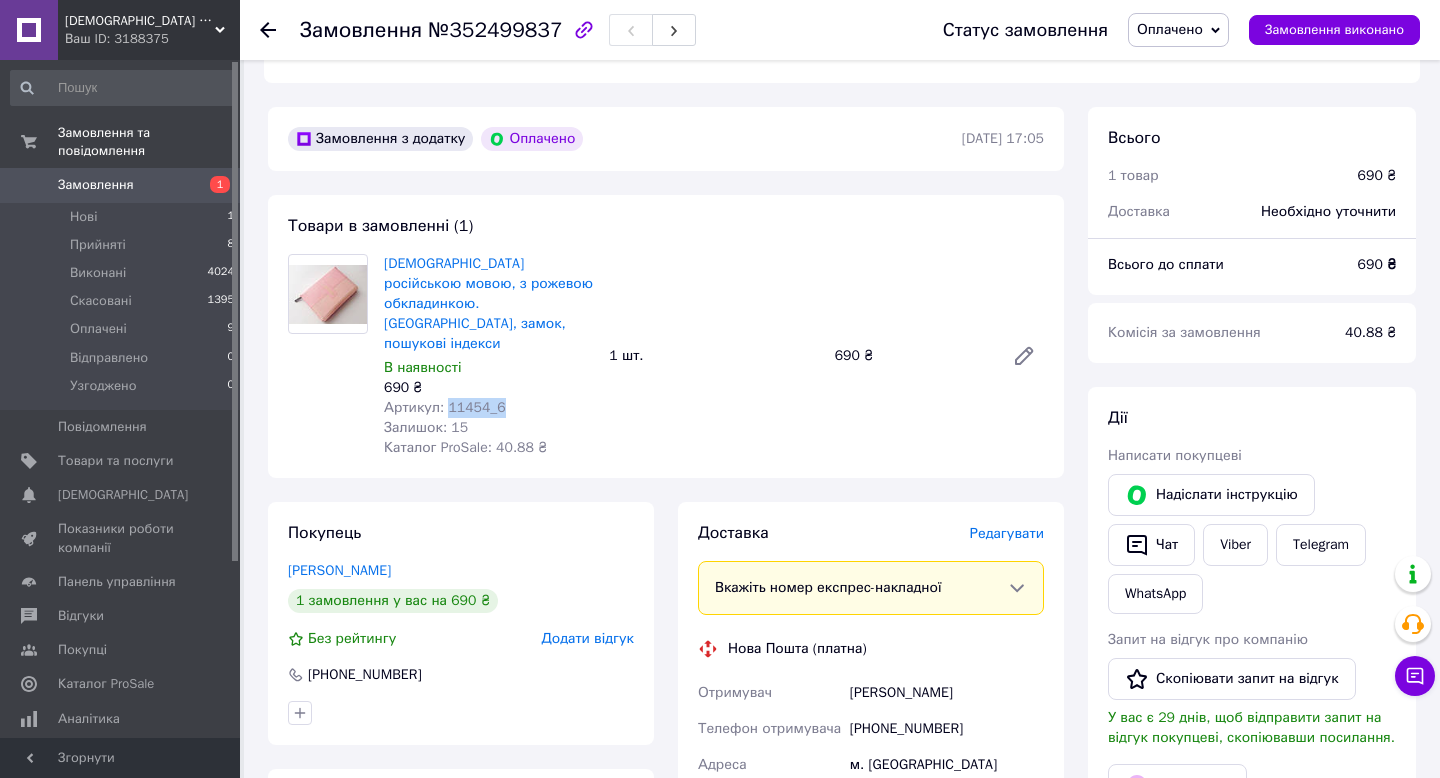 drag, startPoint x: 502, startPoint y: 390, endPoint x: 445, endPoint y: 390, distance: 57 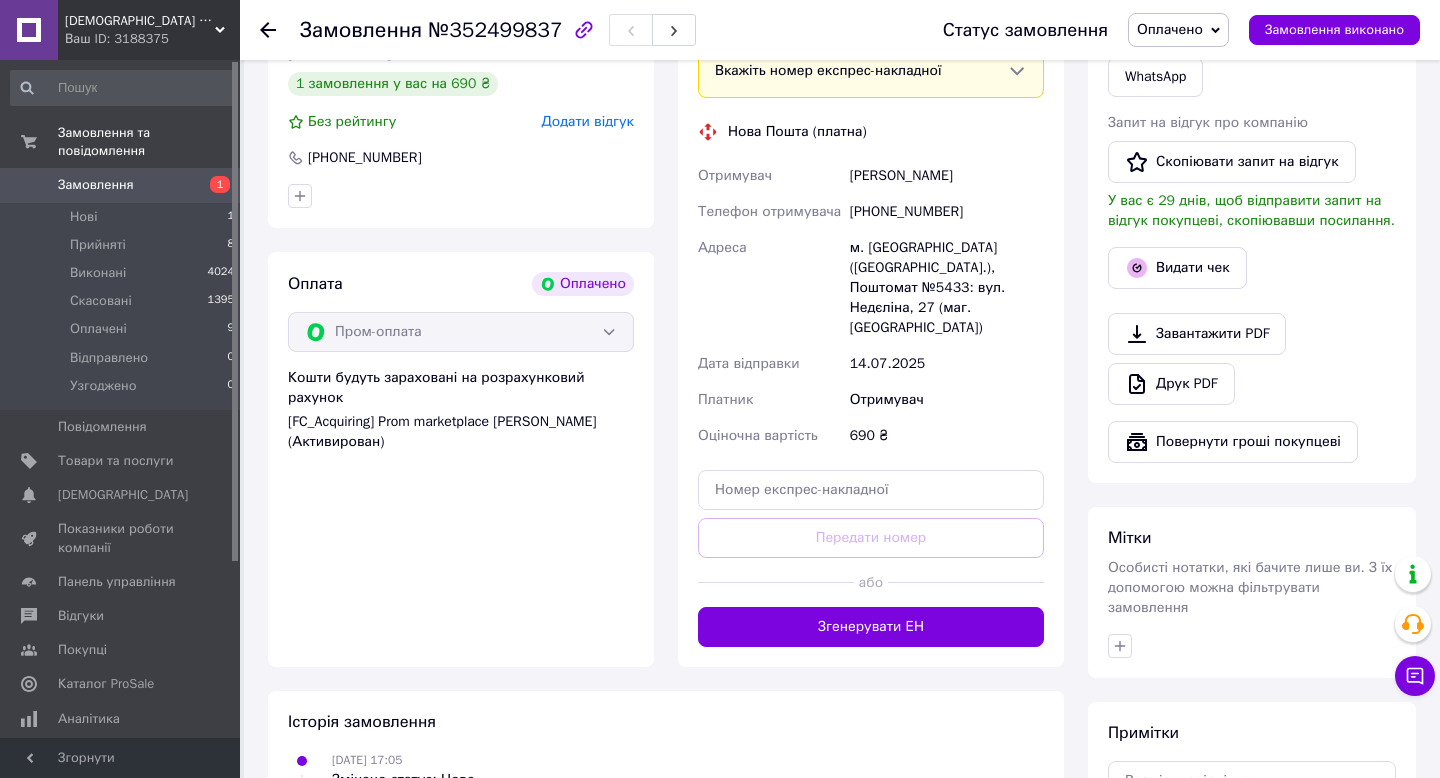 scroll, scrollTop: 1076, scrollLeft: 0, axis: vertical 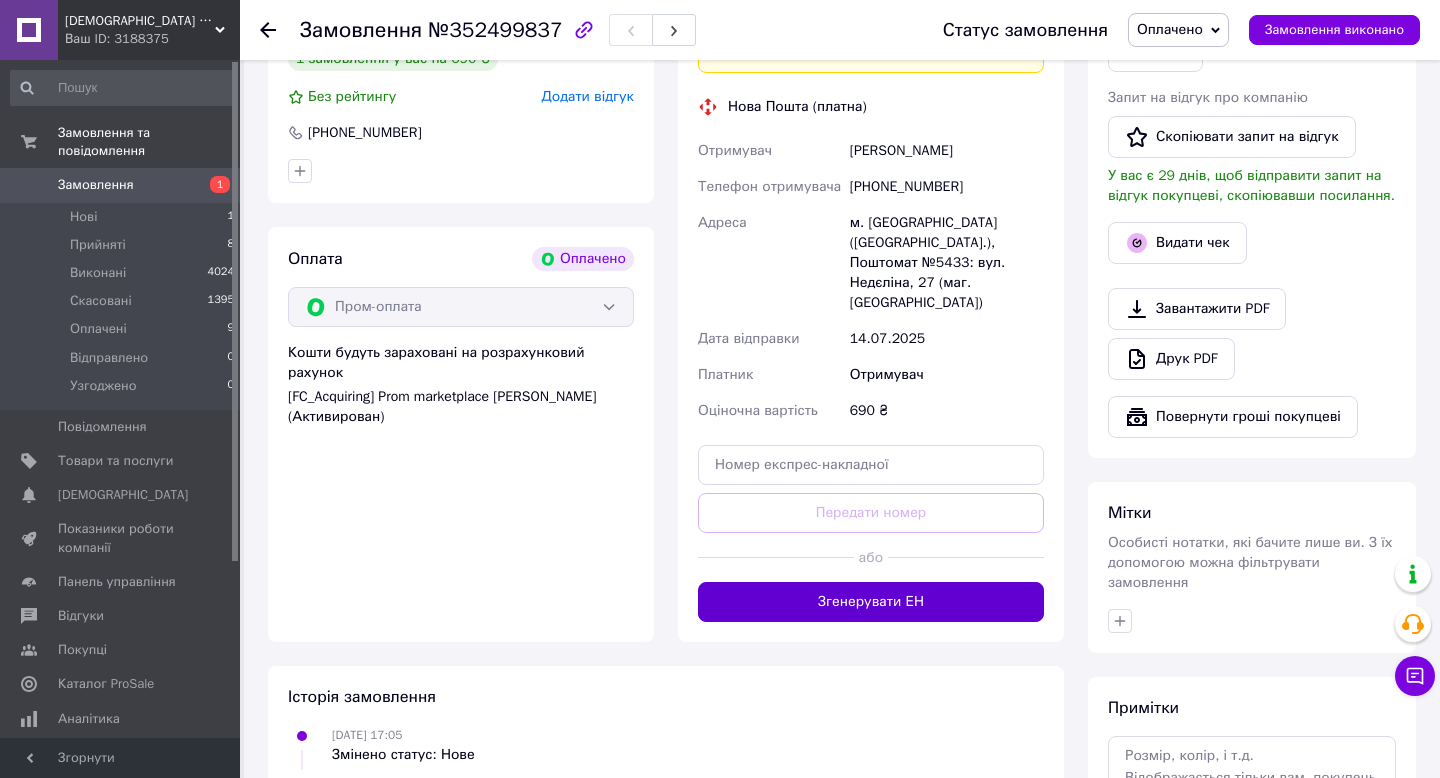 click on "Згенерувати ЕН" at bounding box center [871, 602] 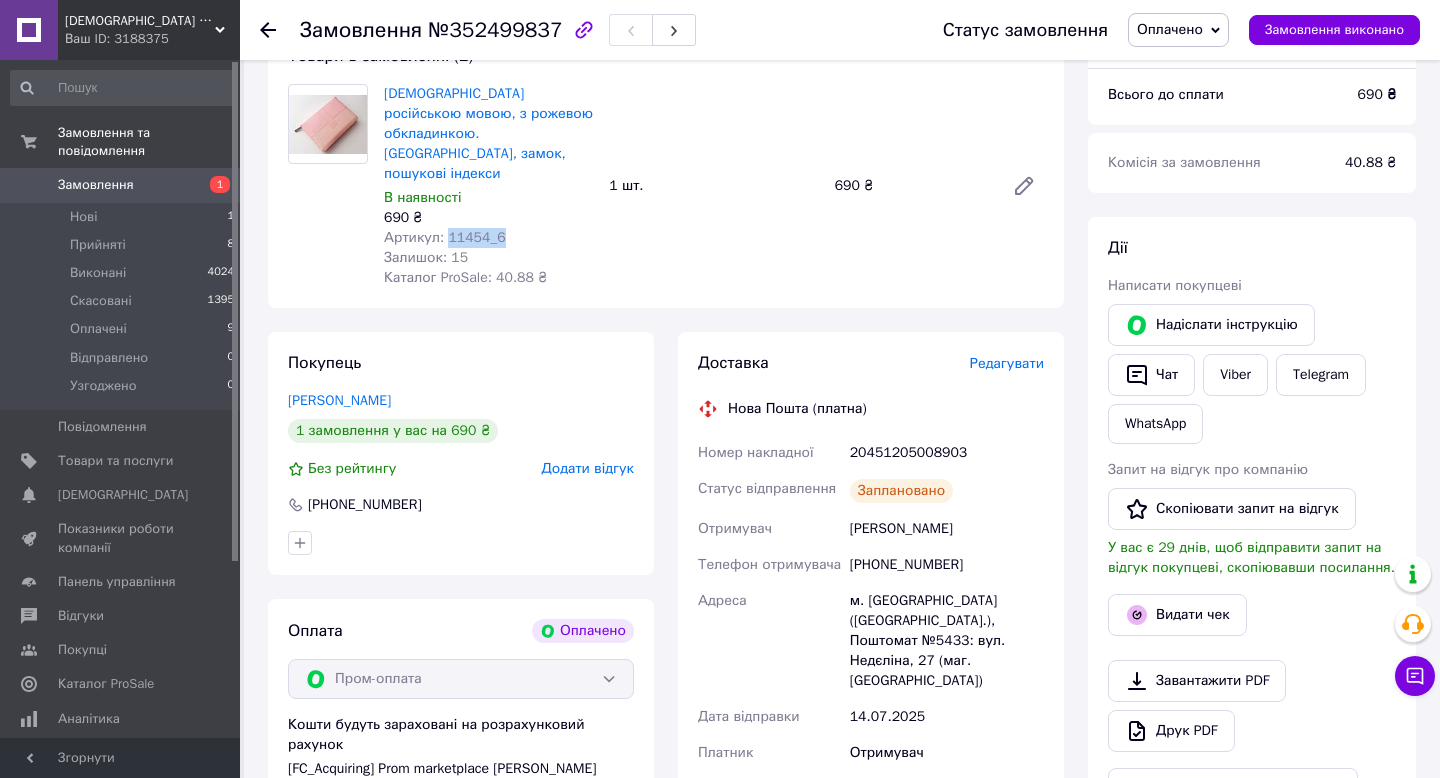 scroll, scrollTop: 700, scrollLeft: 0, axis: vertical 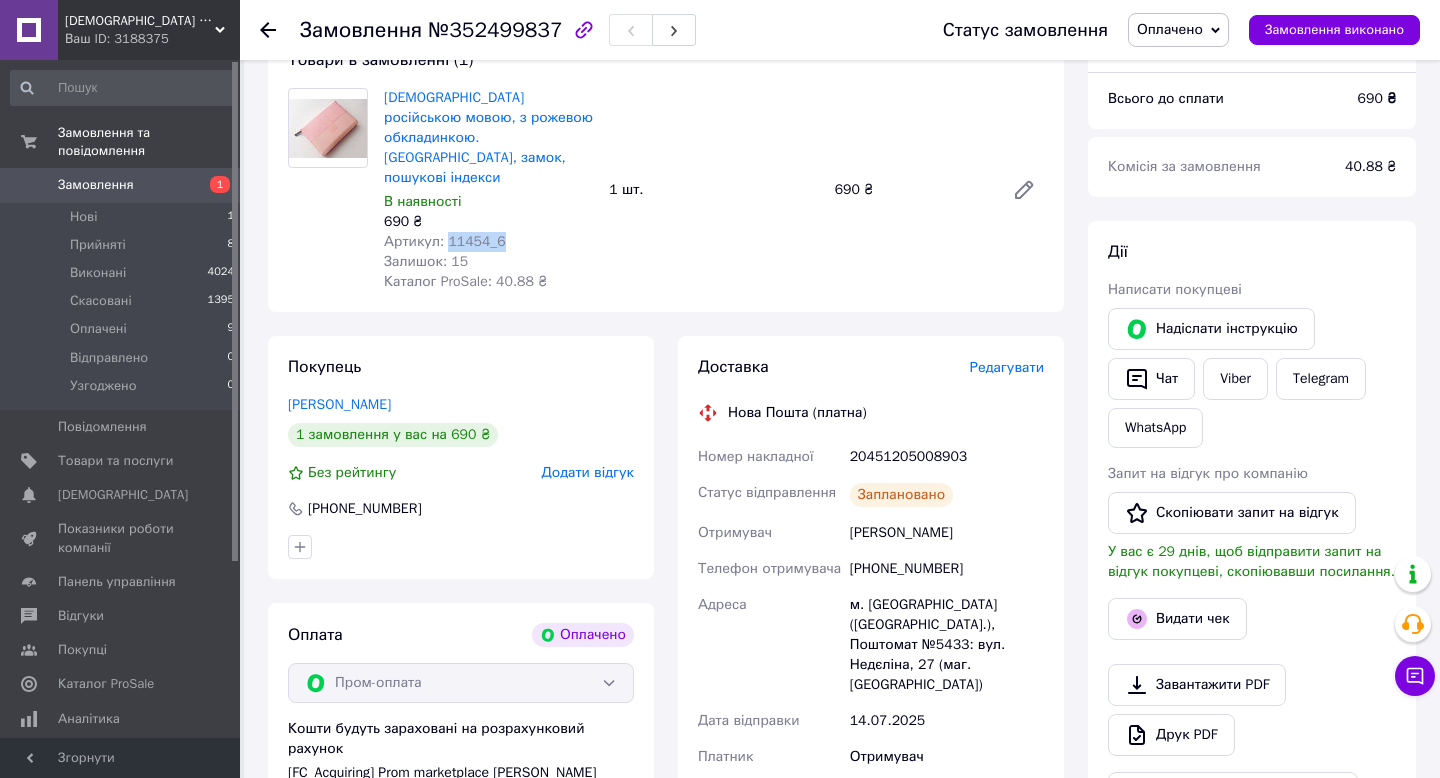 click on "Артикул: 11454_6" at bounding box center (488, 242) 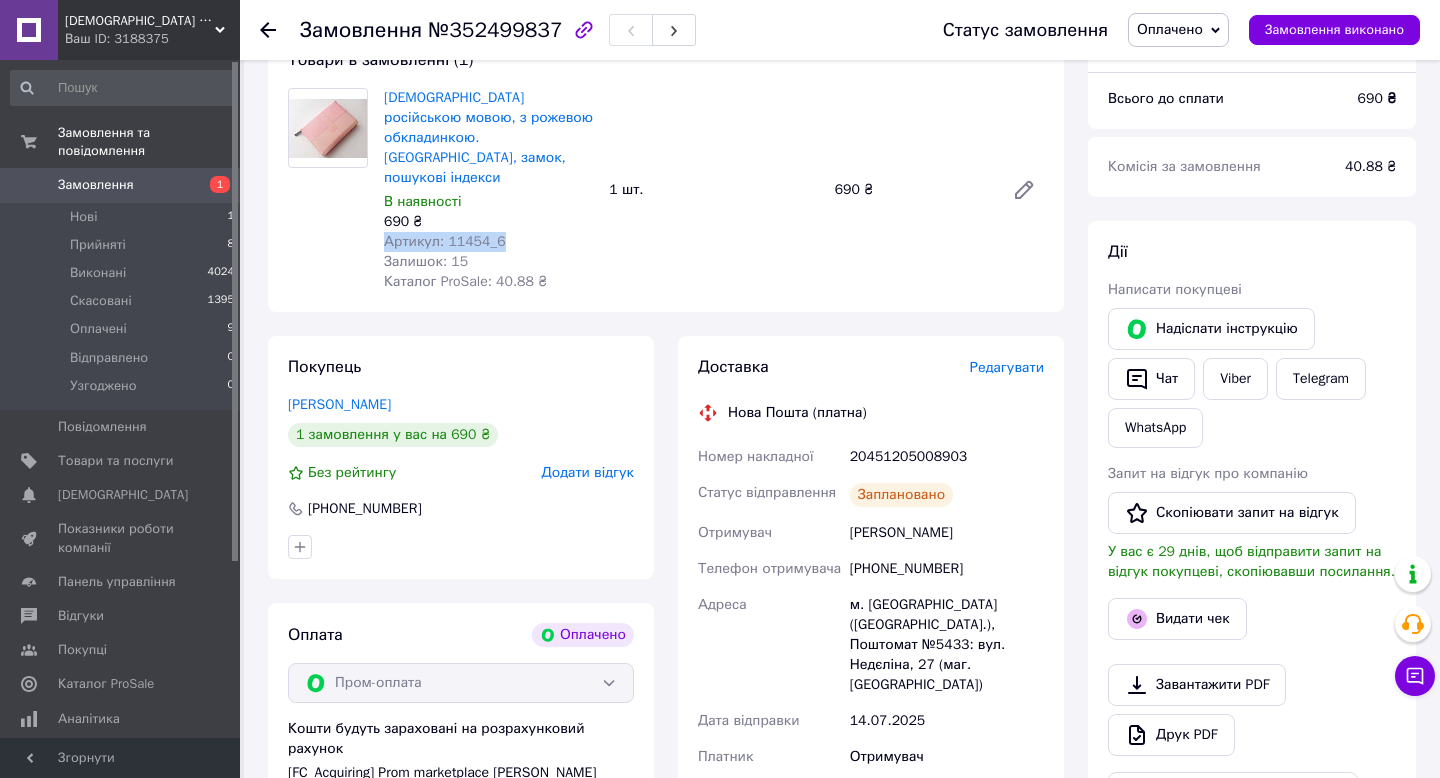 drag, startPoint x: 503, startPoint y: 221, endPoint x: 399, endPoint y: 227, distance: 104.172935 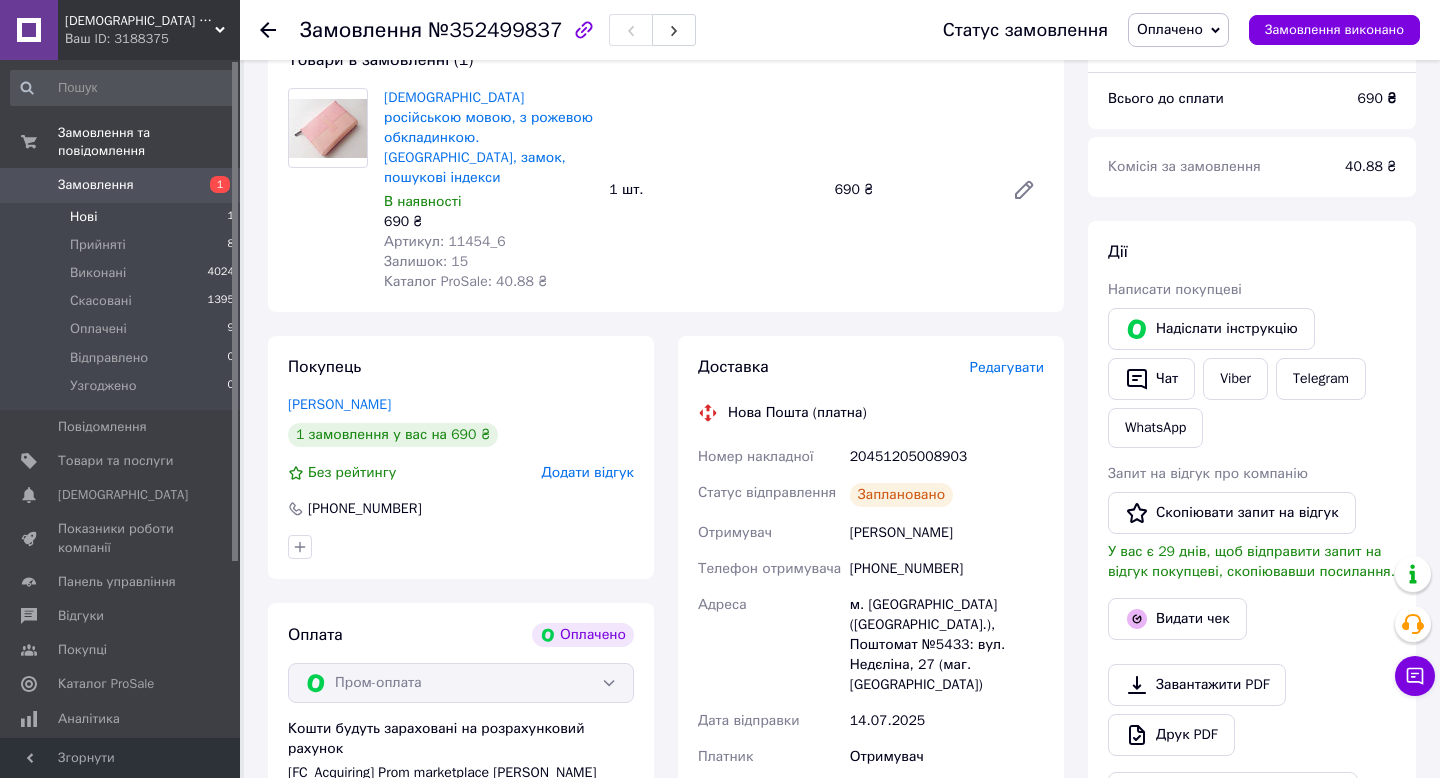 click on "Нові 1" at bounding box center (123, 217) 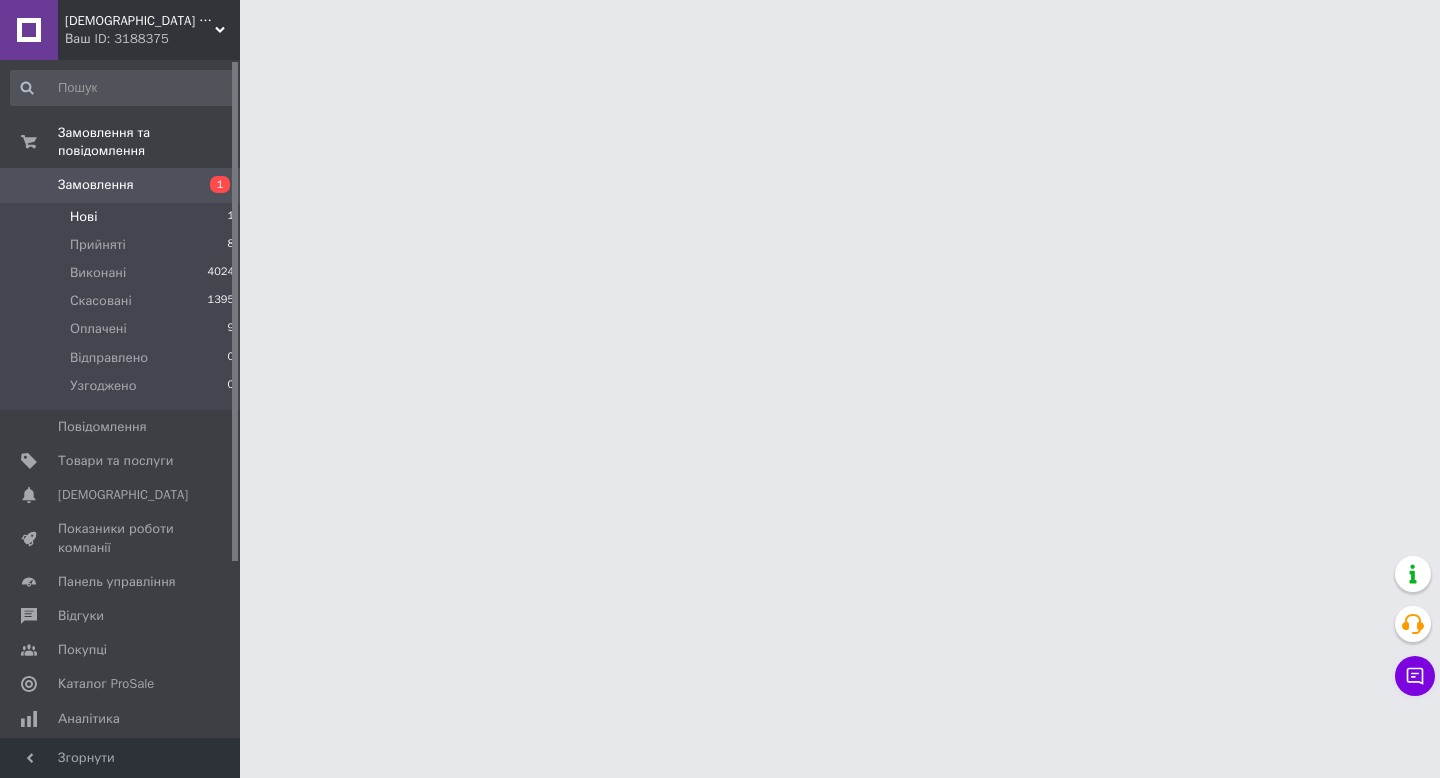 scroll, scrollTop: 0, scrollLeft: 0, axis: both 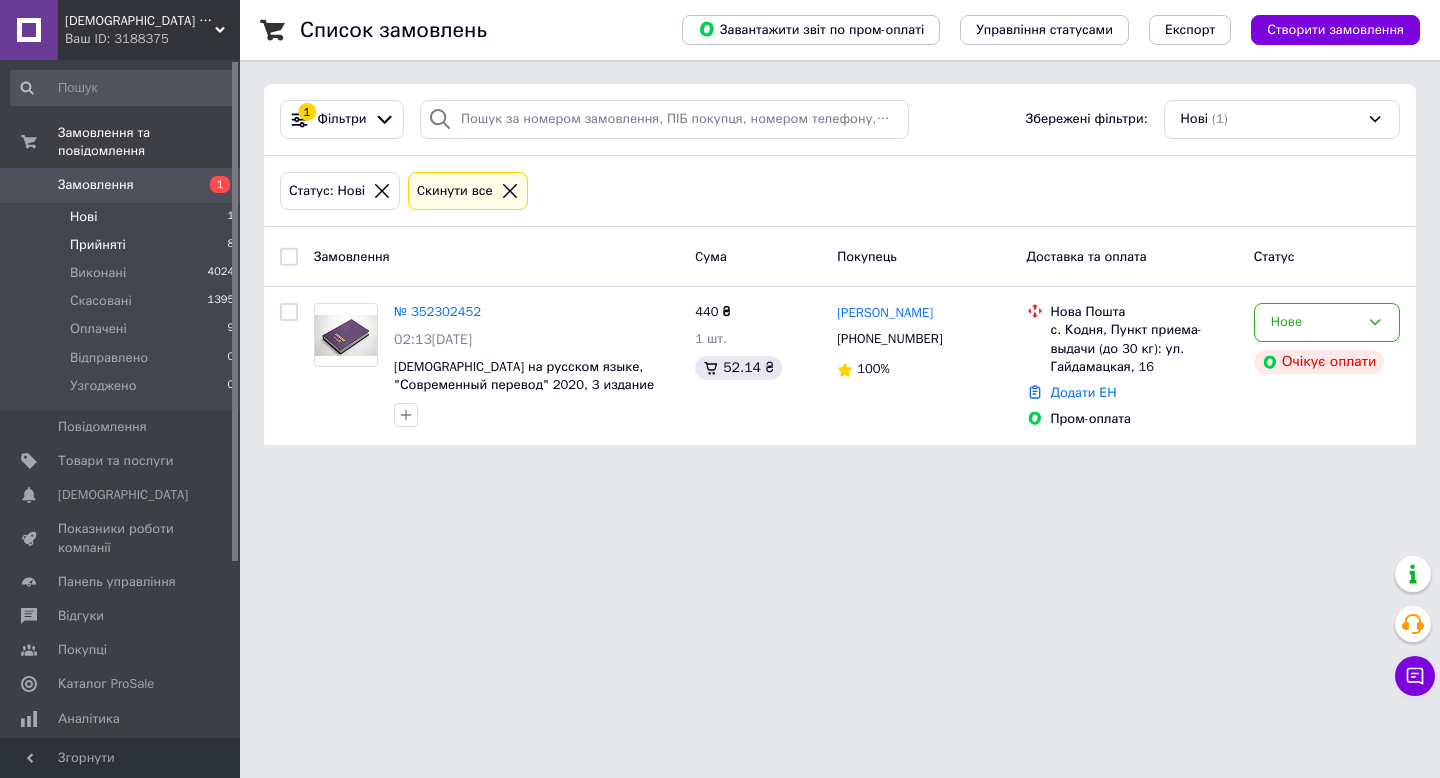 click on "Прийняті" at bounding box center [98, 245] 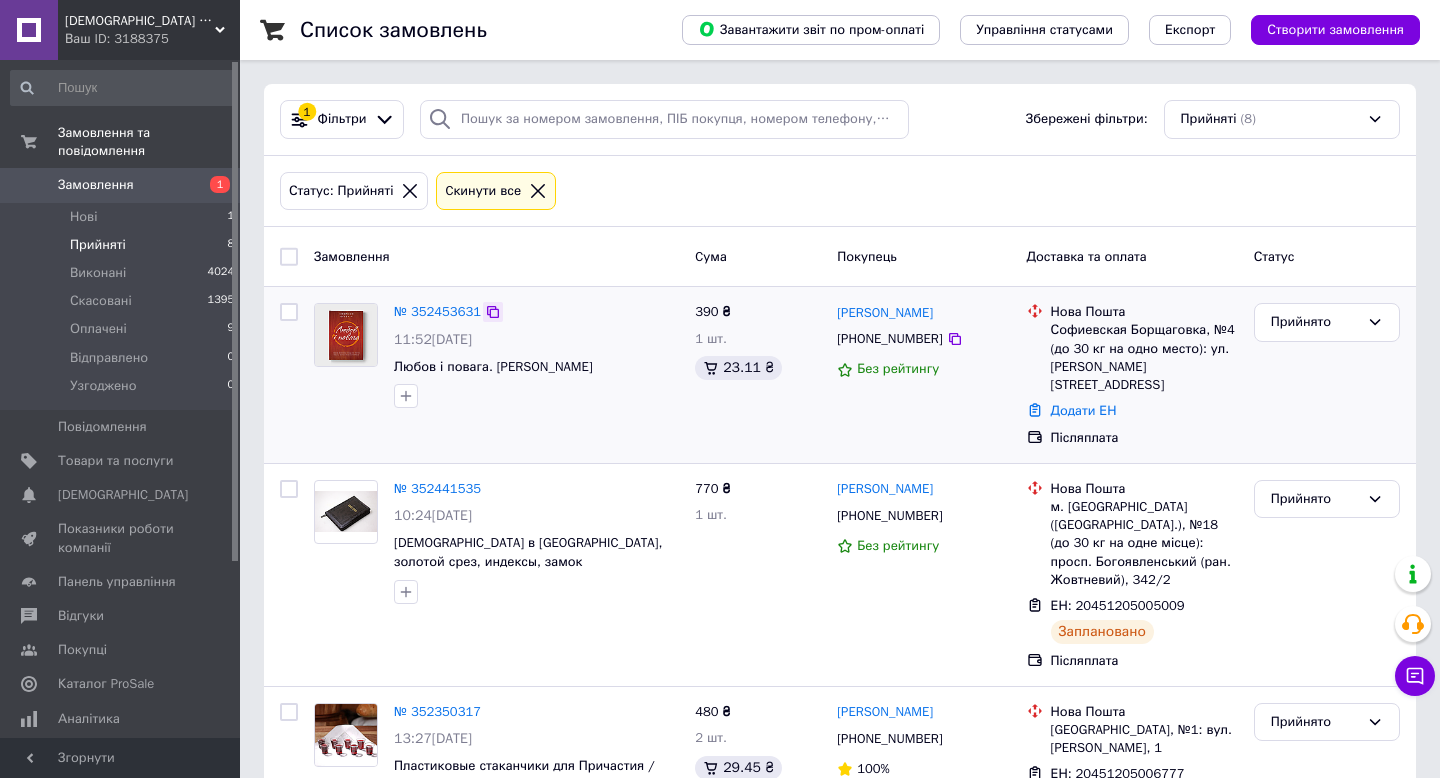 click 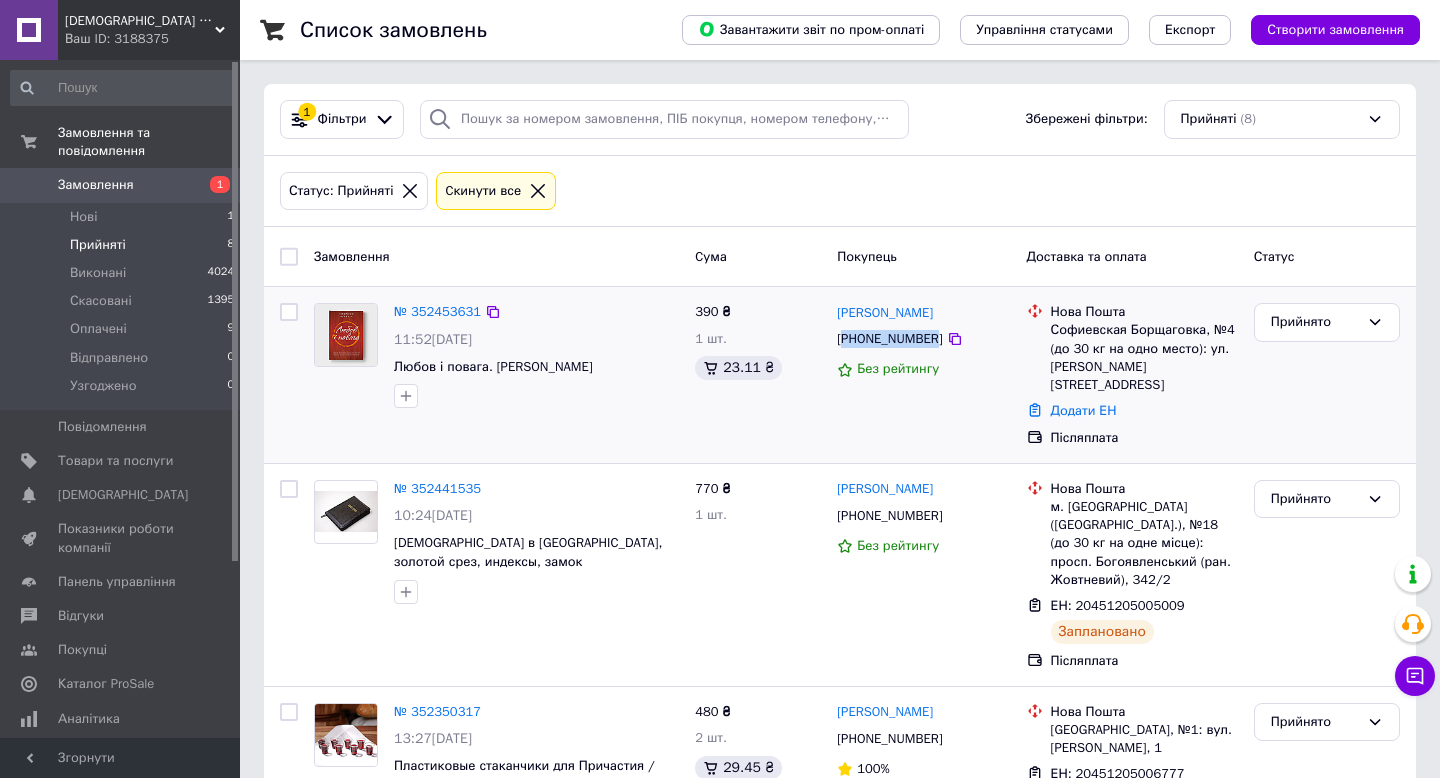 drag, startPoint x: 845, startPoint y: 335, endPoint x: 939, endPoint y: 343, distance: 94.33981 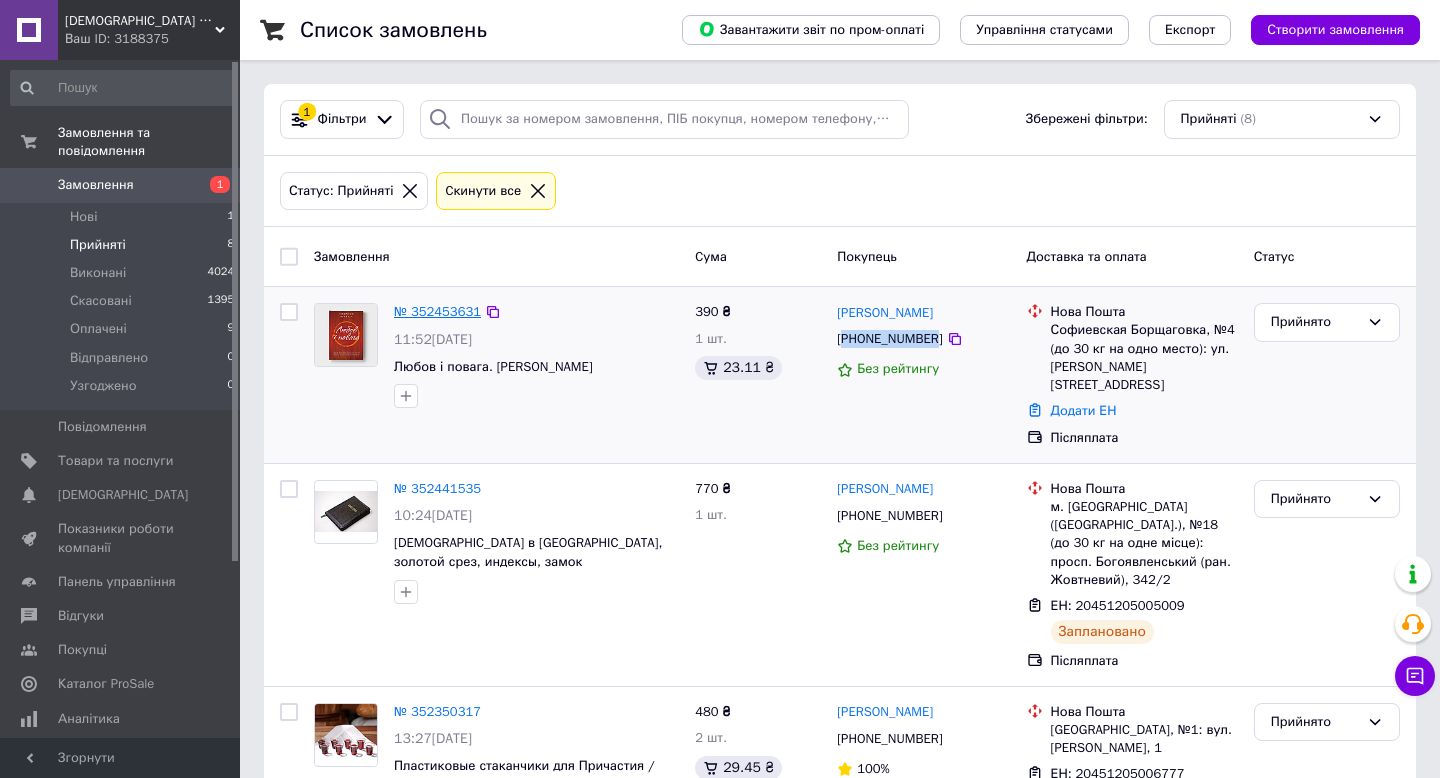 click on "№ 352453631" at bounding box center (437, 311) 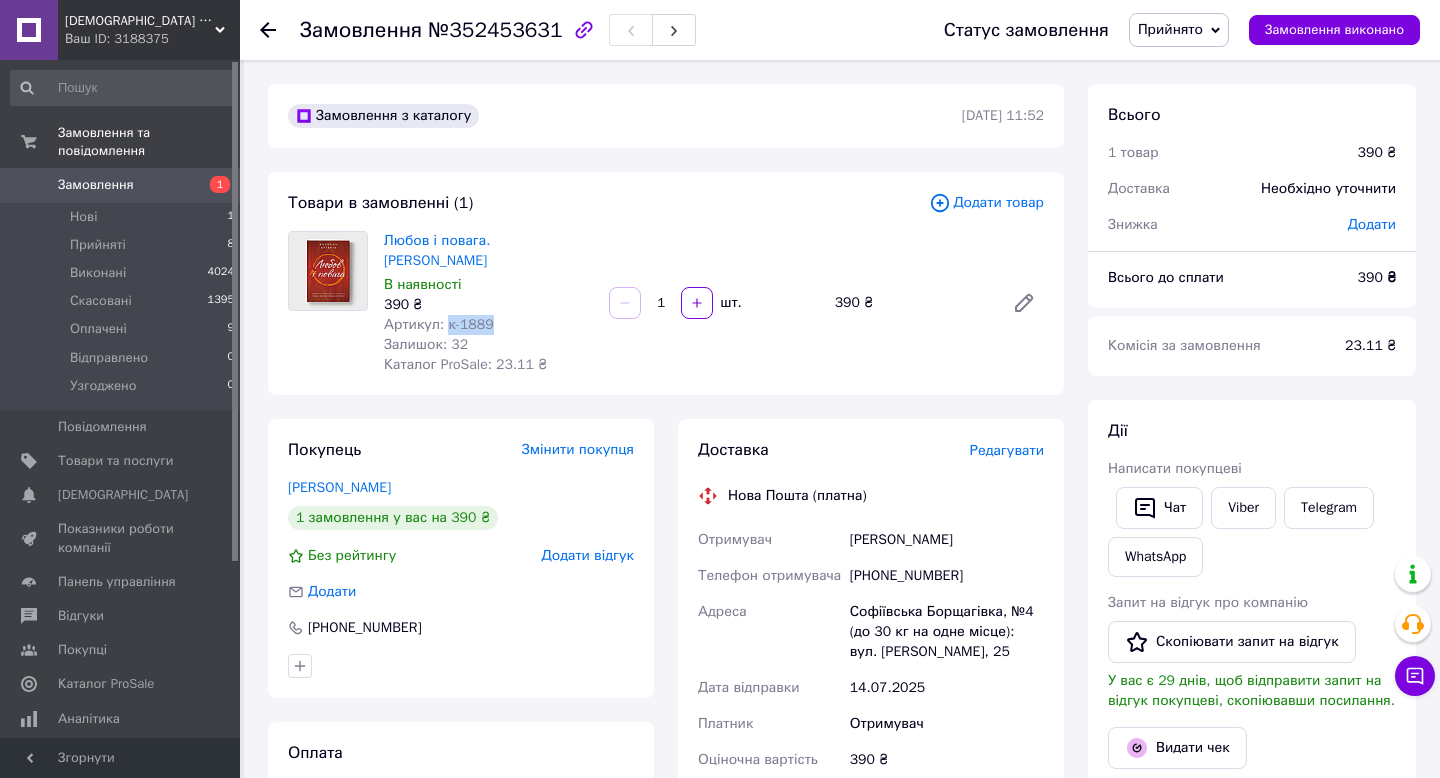 drag, startPoint x: 496, startPoint y: 326, endPoint x: 448, endPoint y: 327, distance: 48.010414 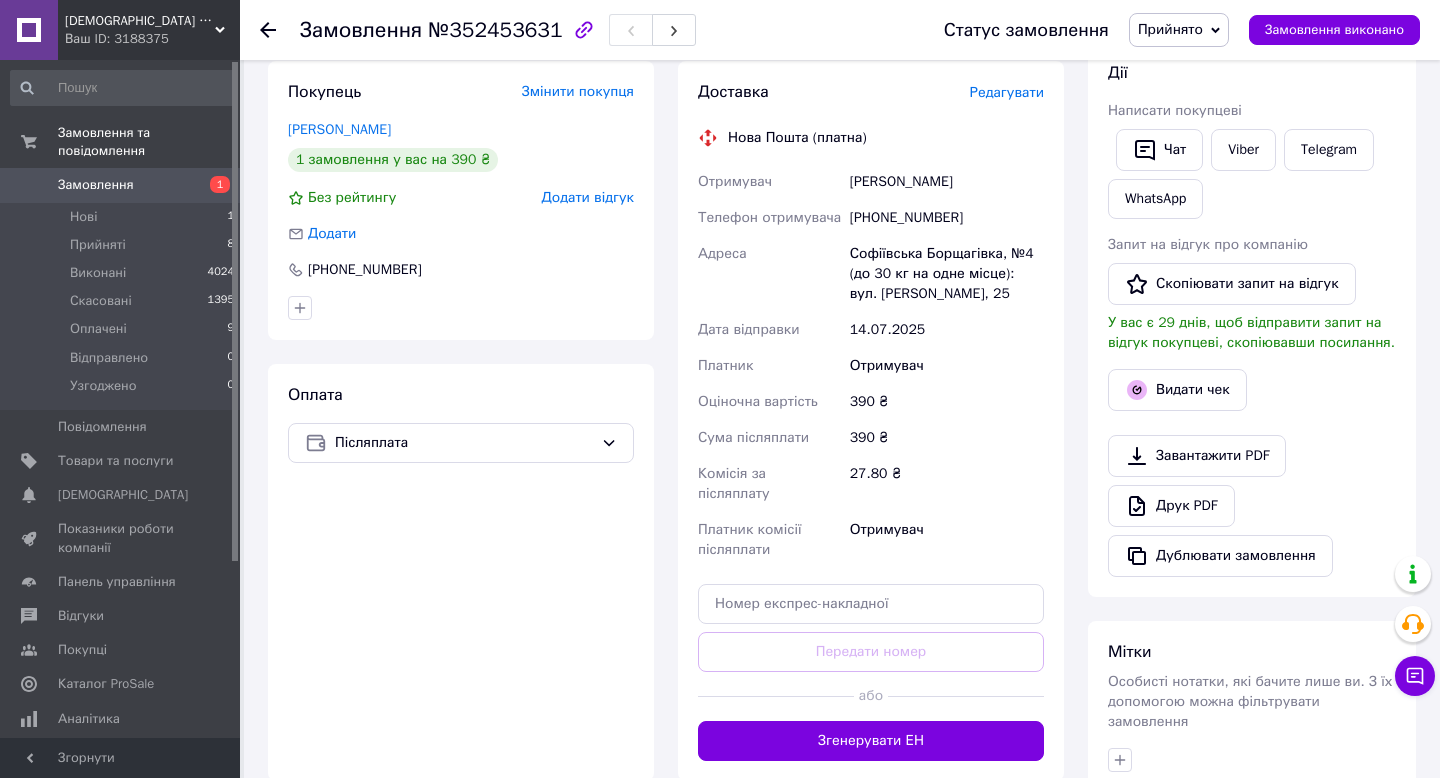 scroll, scrollTop: 400, scrollLeft: 0, axis: vertical 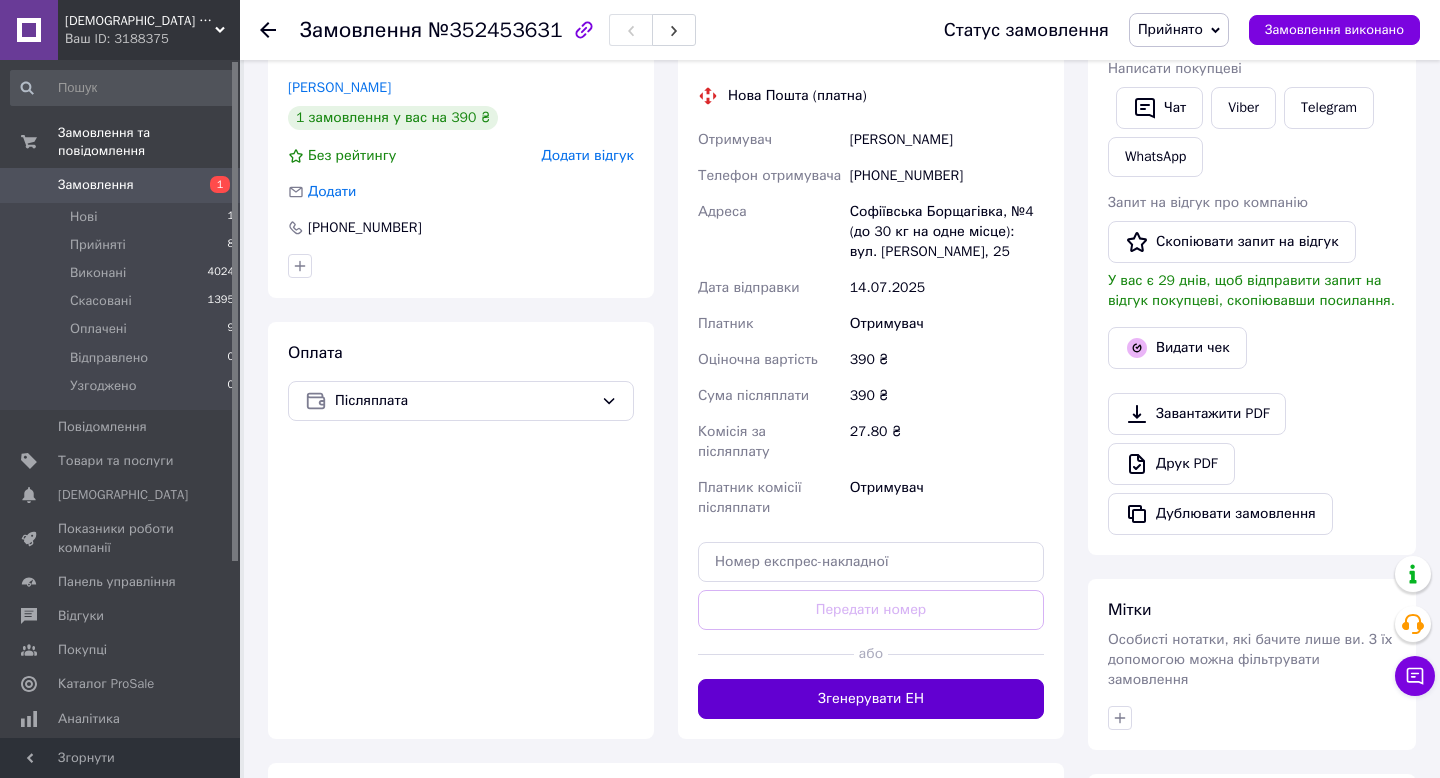 click on "Згенерувати ЕН" at bounding box center (871, 699) 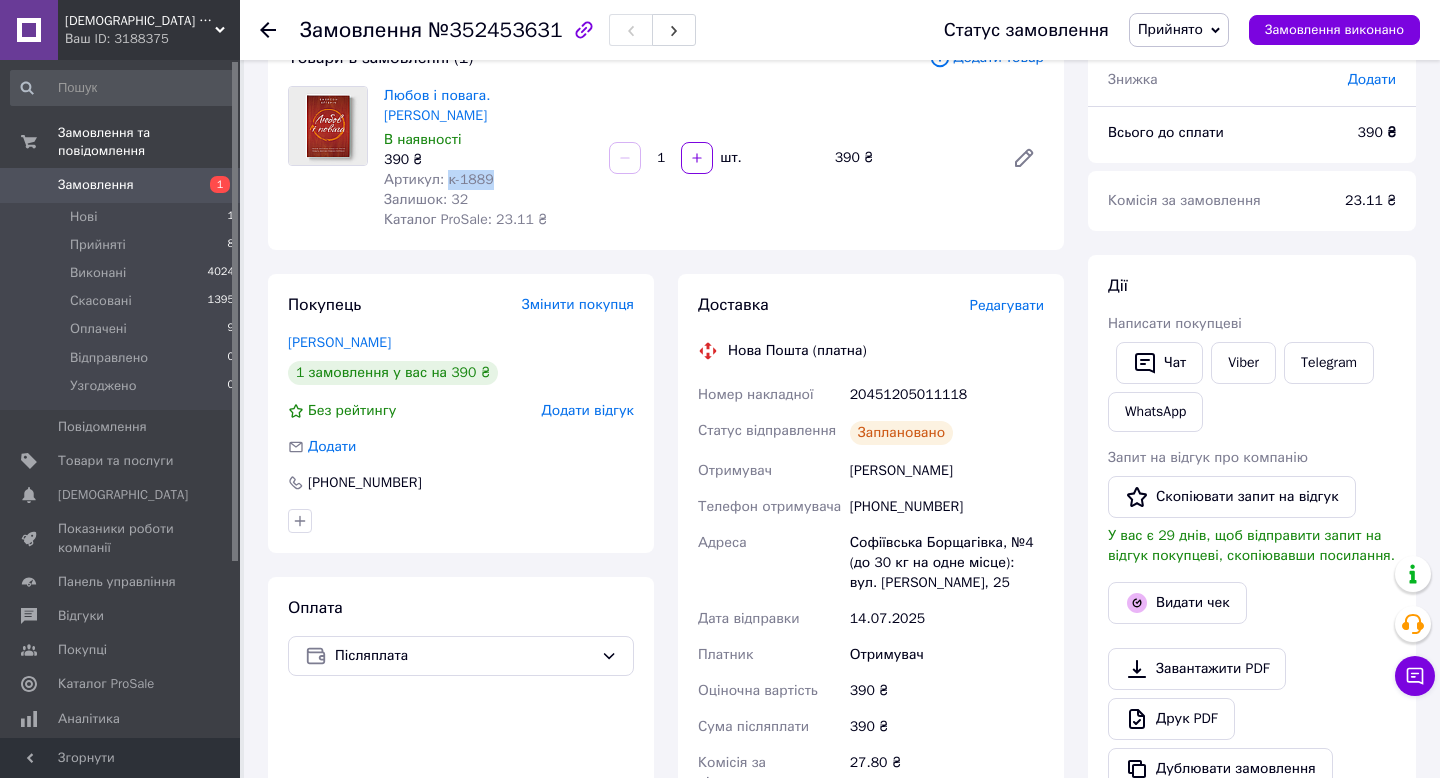 scroll, scrollTop: 0, scrollLeft: 0, axis: both 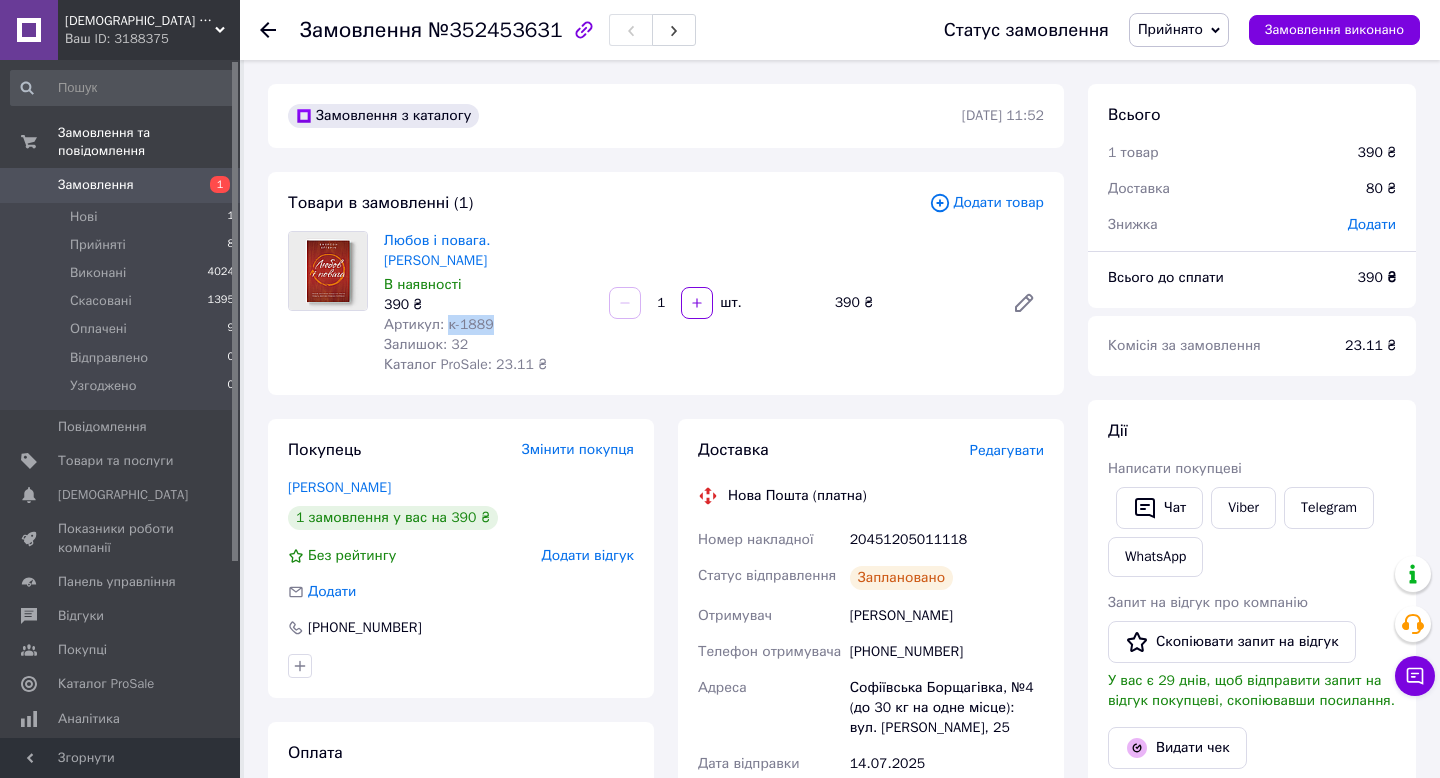 drag, startPoint x: 441, startPoint y: 256, endPoint x: 372, endPoint y: 238, distance: 71.30919 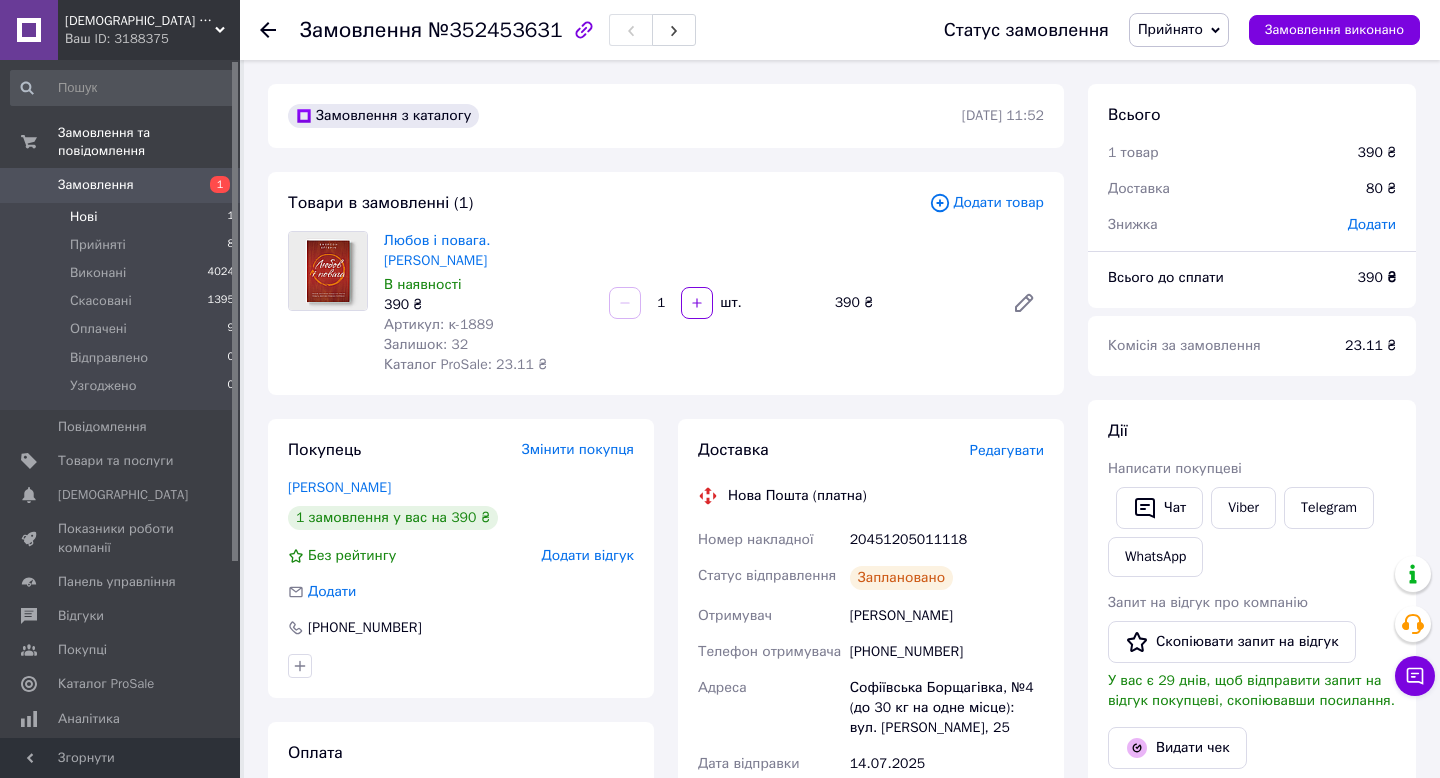 click on "Нові 1" at bounding box center [123, 217] 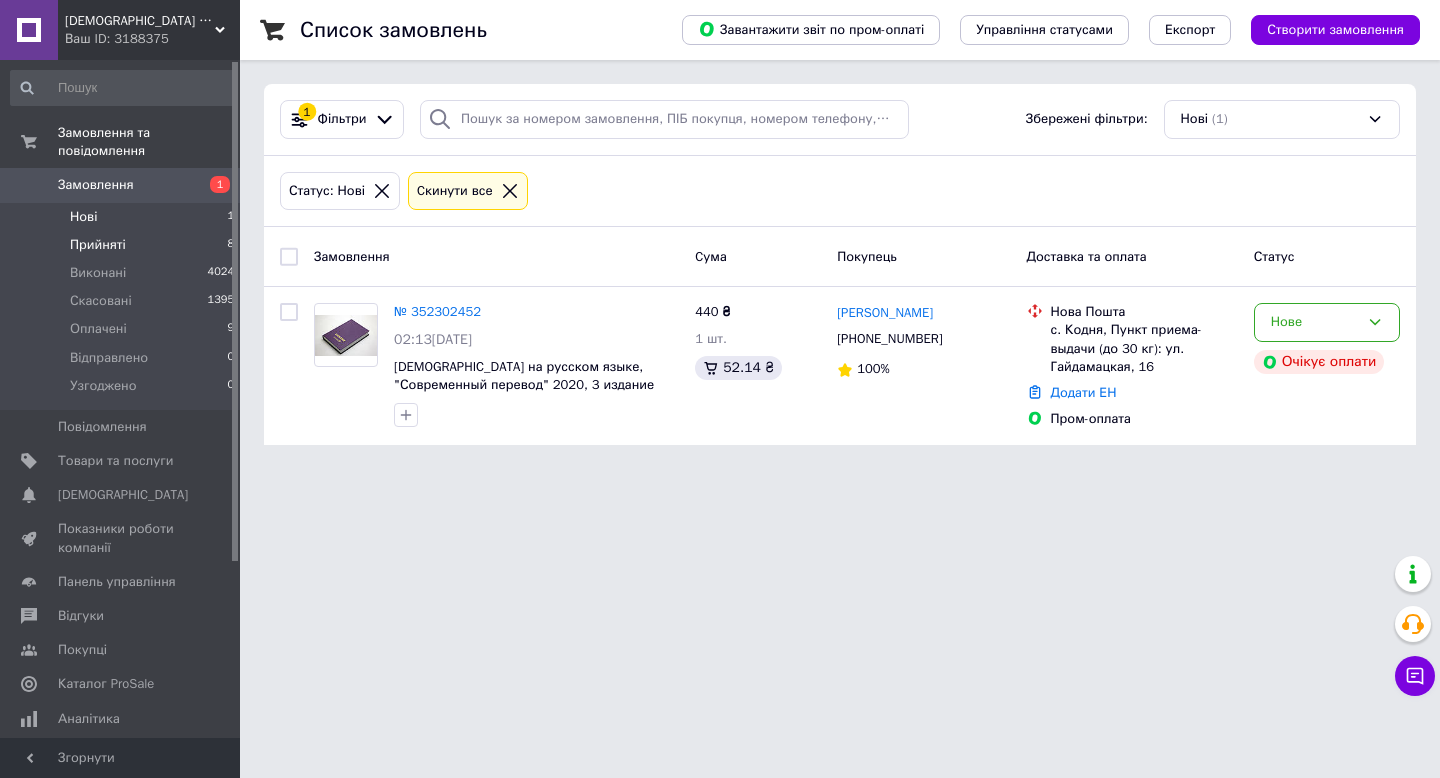 click on "Прийняті 8" at bounding box center [123, 245] 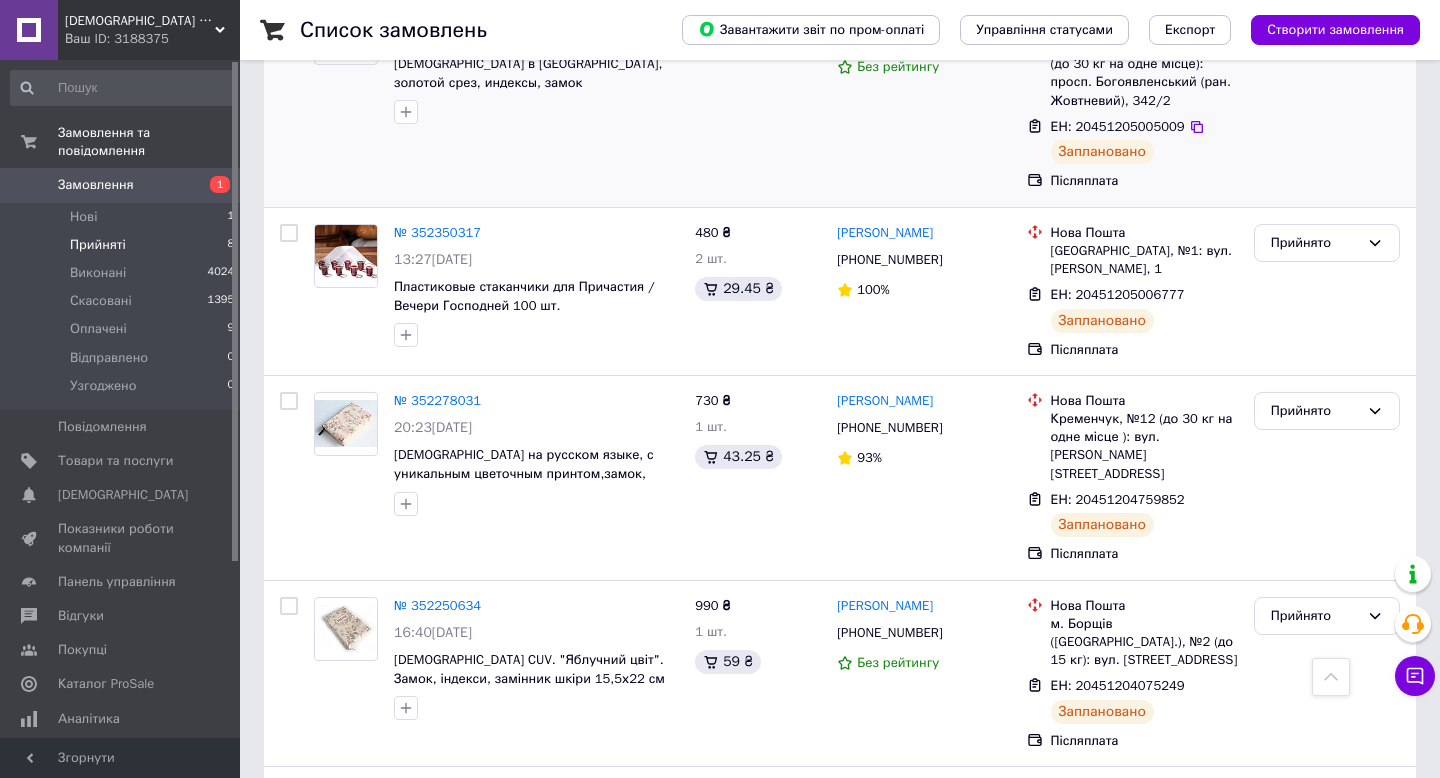 scroll, scrollTop: 228, scrollLeft: 0, axis: vertical 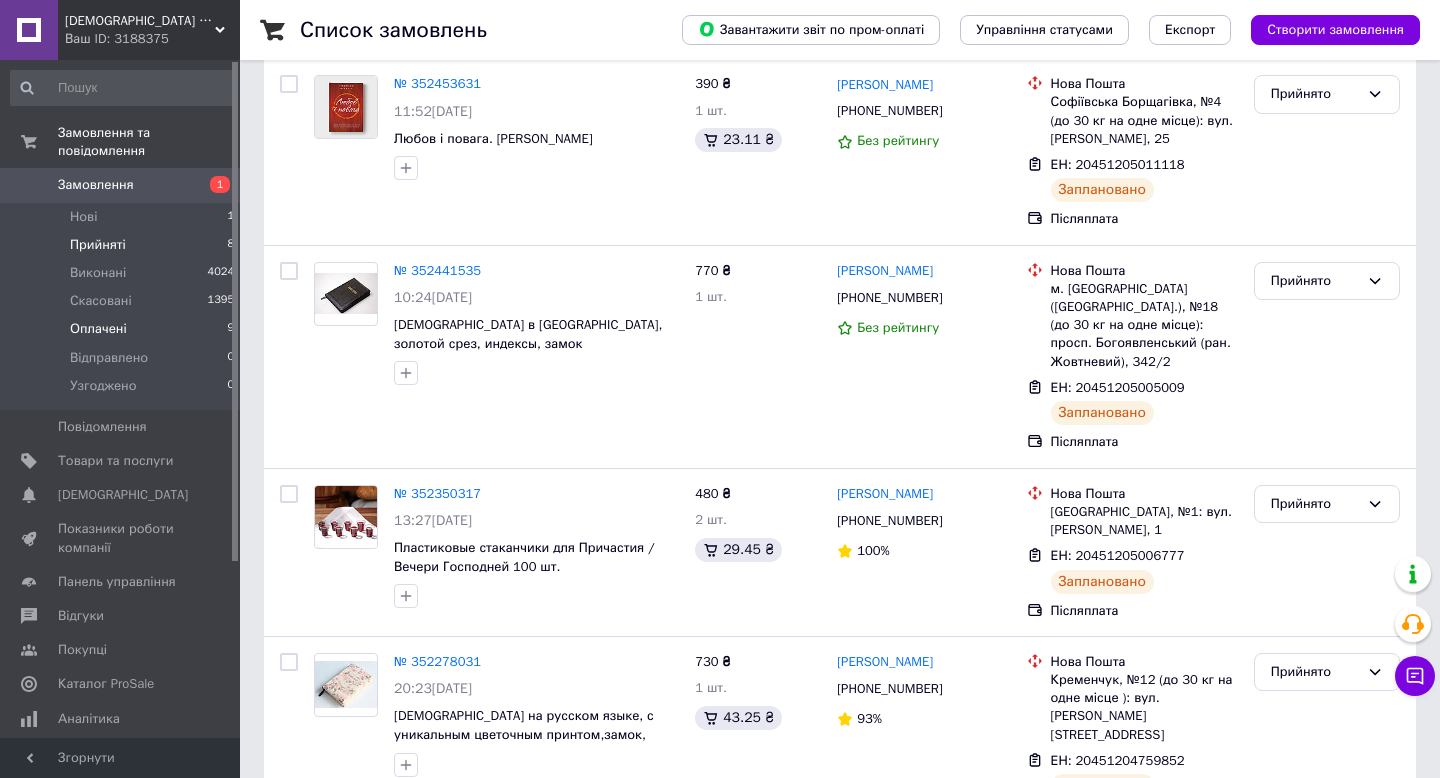click on "Оплачені" at bounding box center (98, 329) 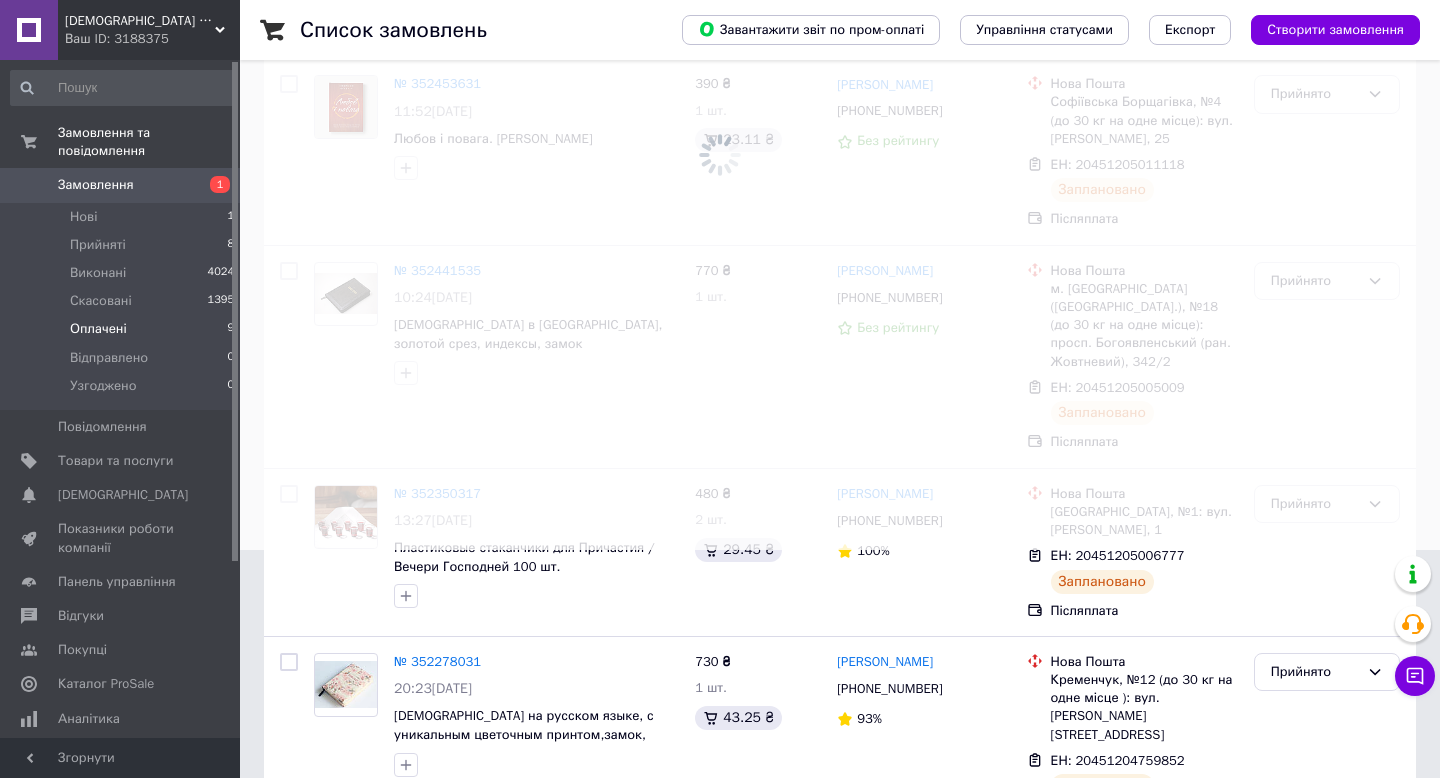 scroll, scrollTop: 0, scrollLeft: 0, axis: both 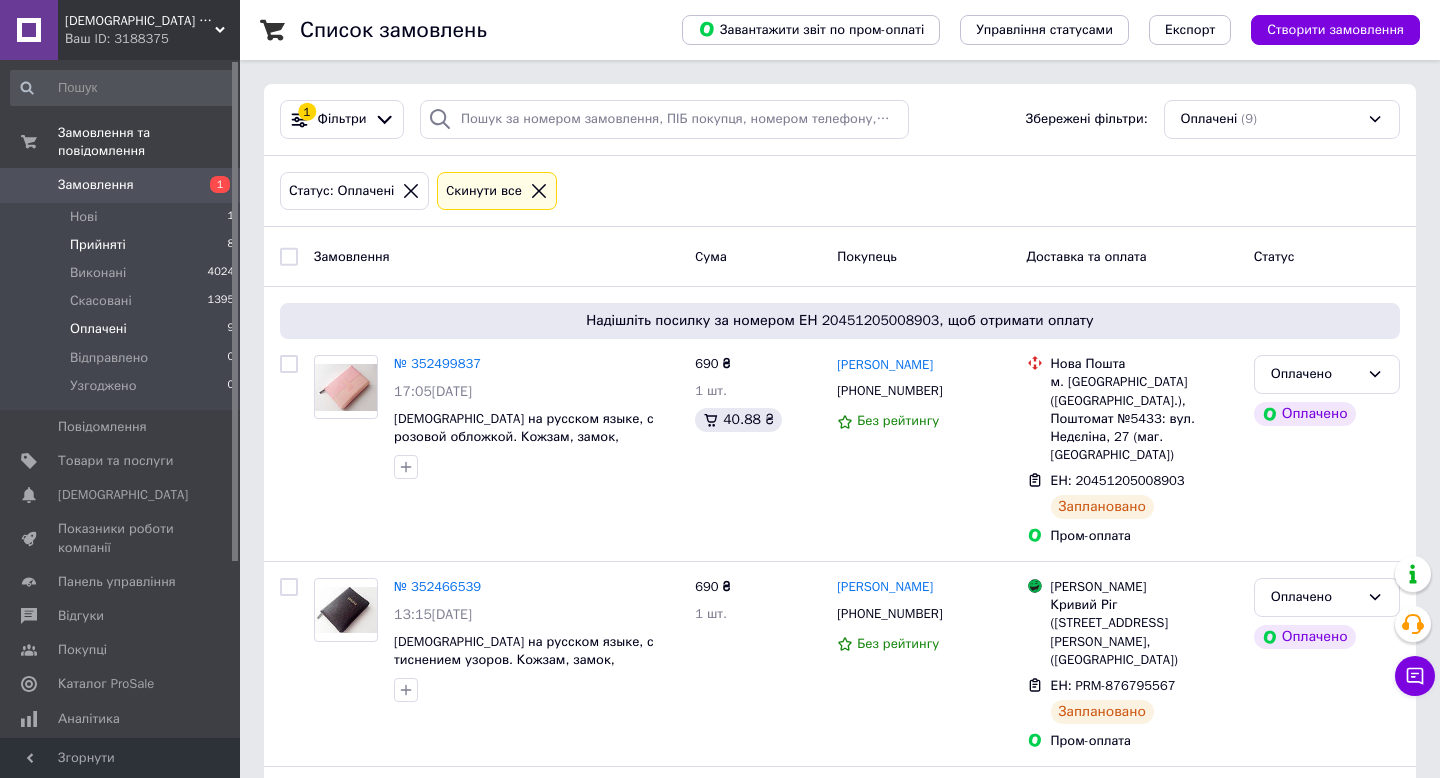 click on "Прийняті" at bounding box center (98, 245) 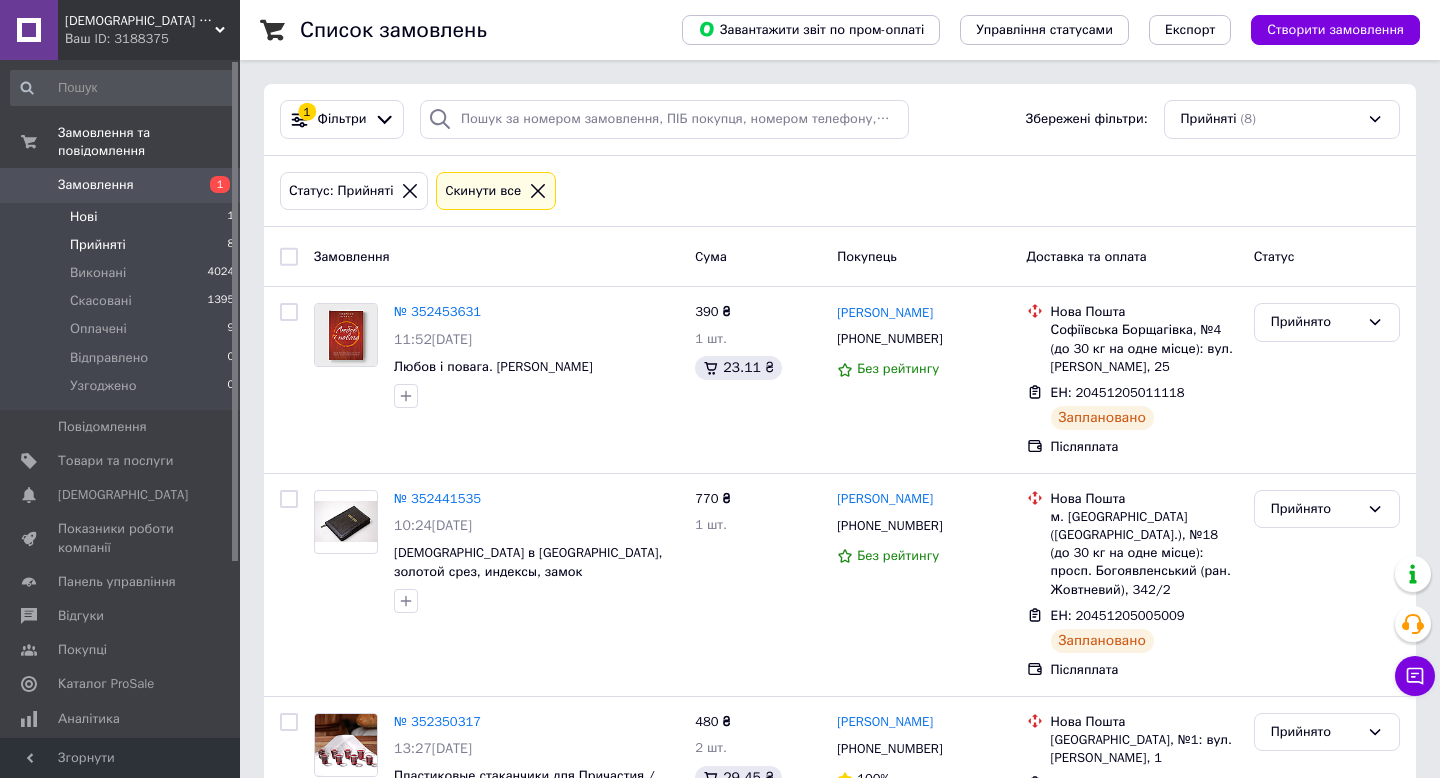 click on "Нові" at bounding box center [83, 217] 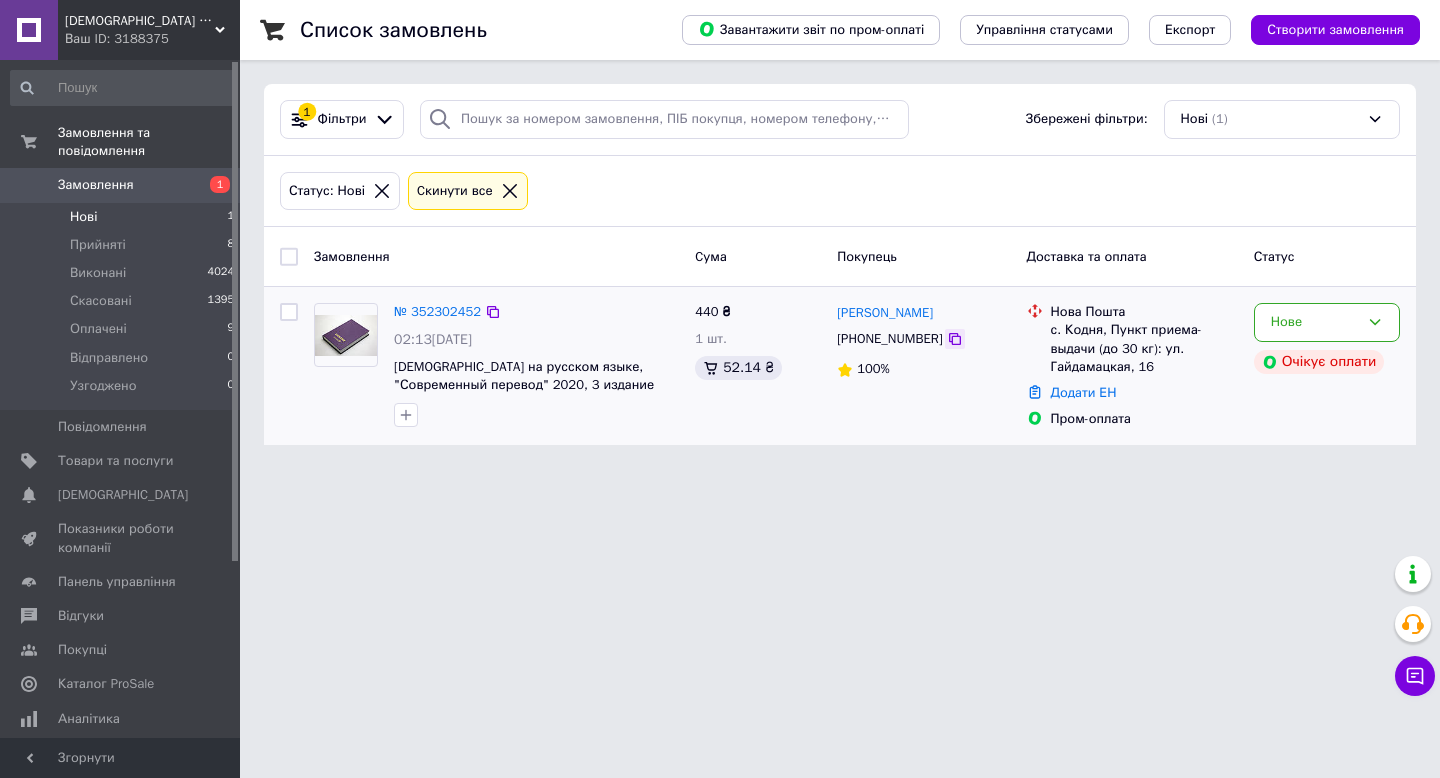 click 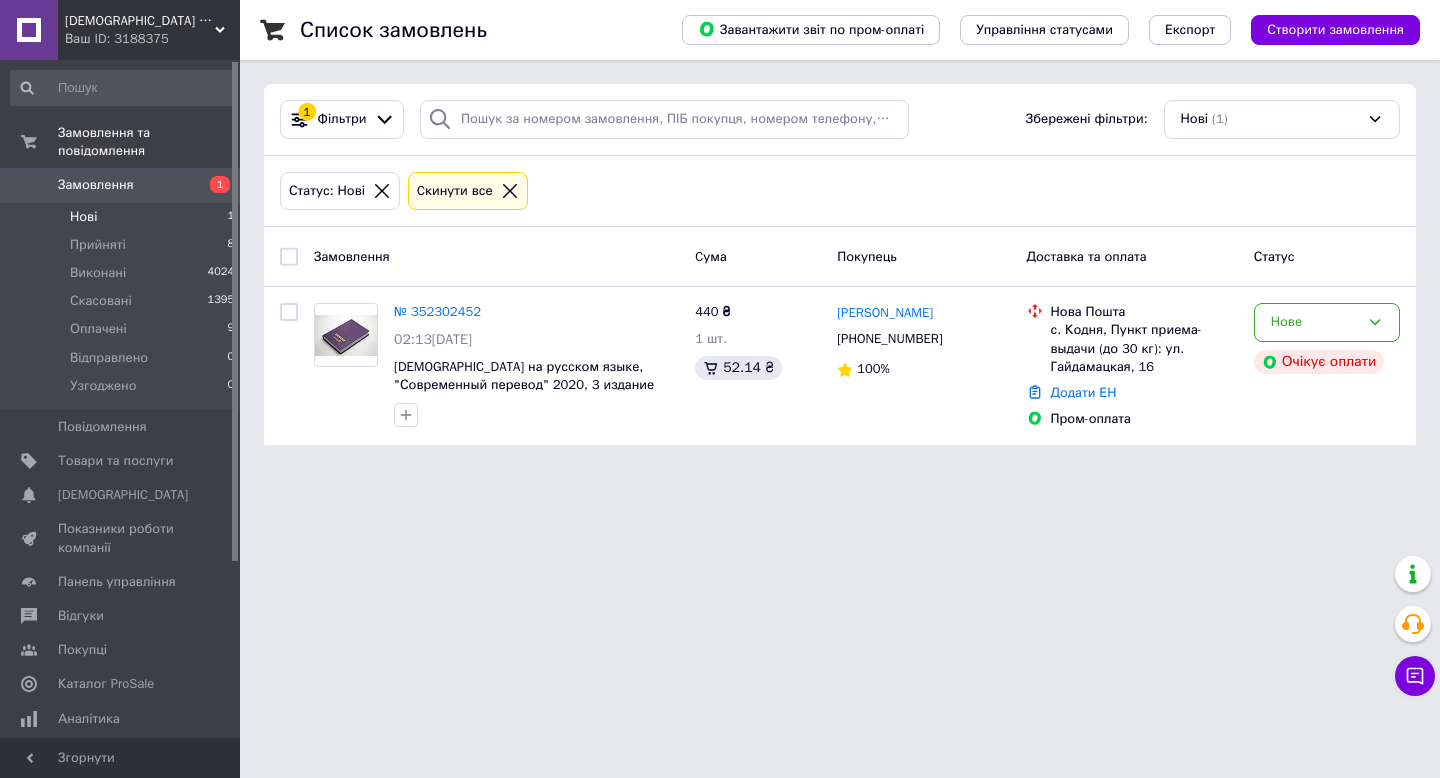 click on "Нові" at bounding box center [83, 217] 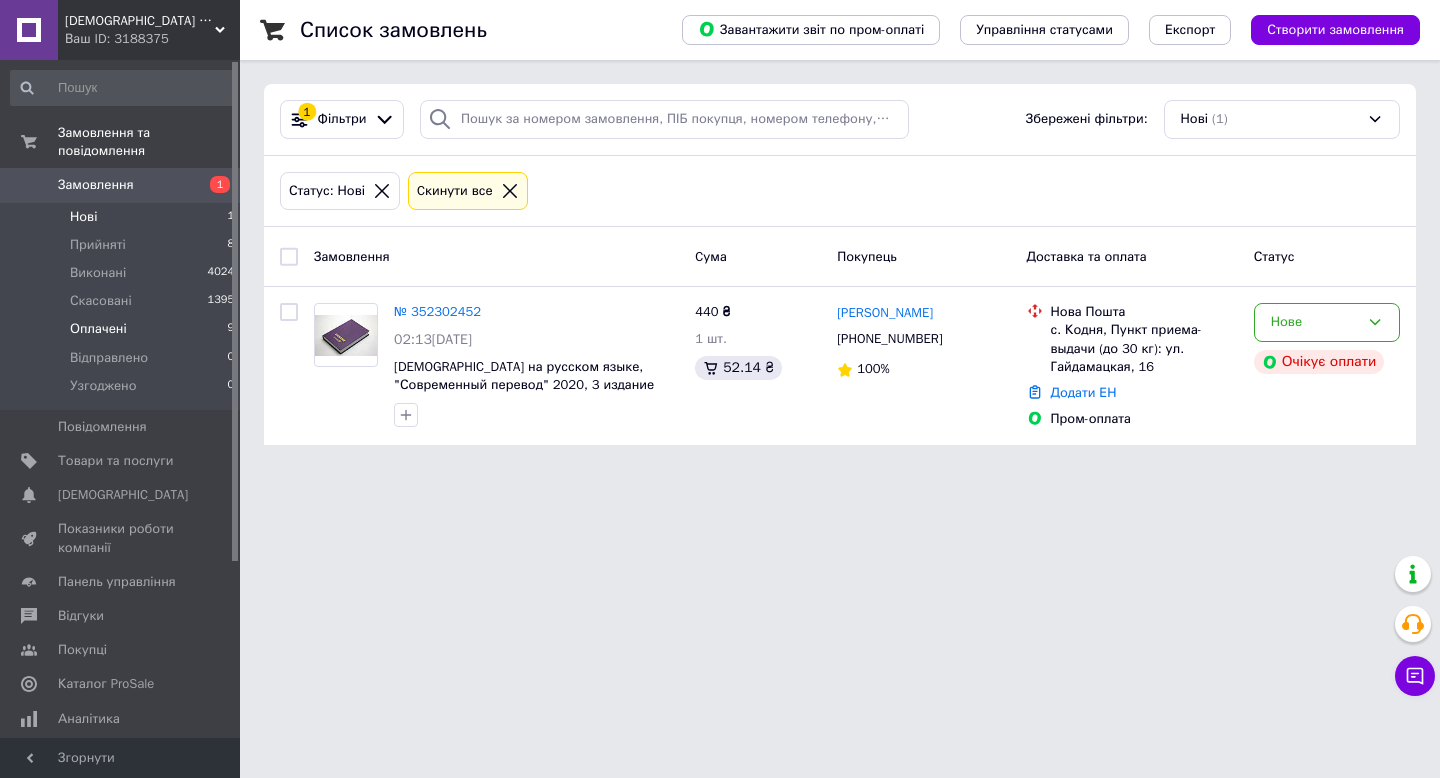 click on "Оплачені" at bounding box center (98, 329) 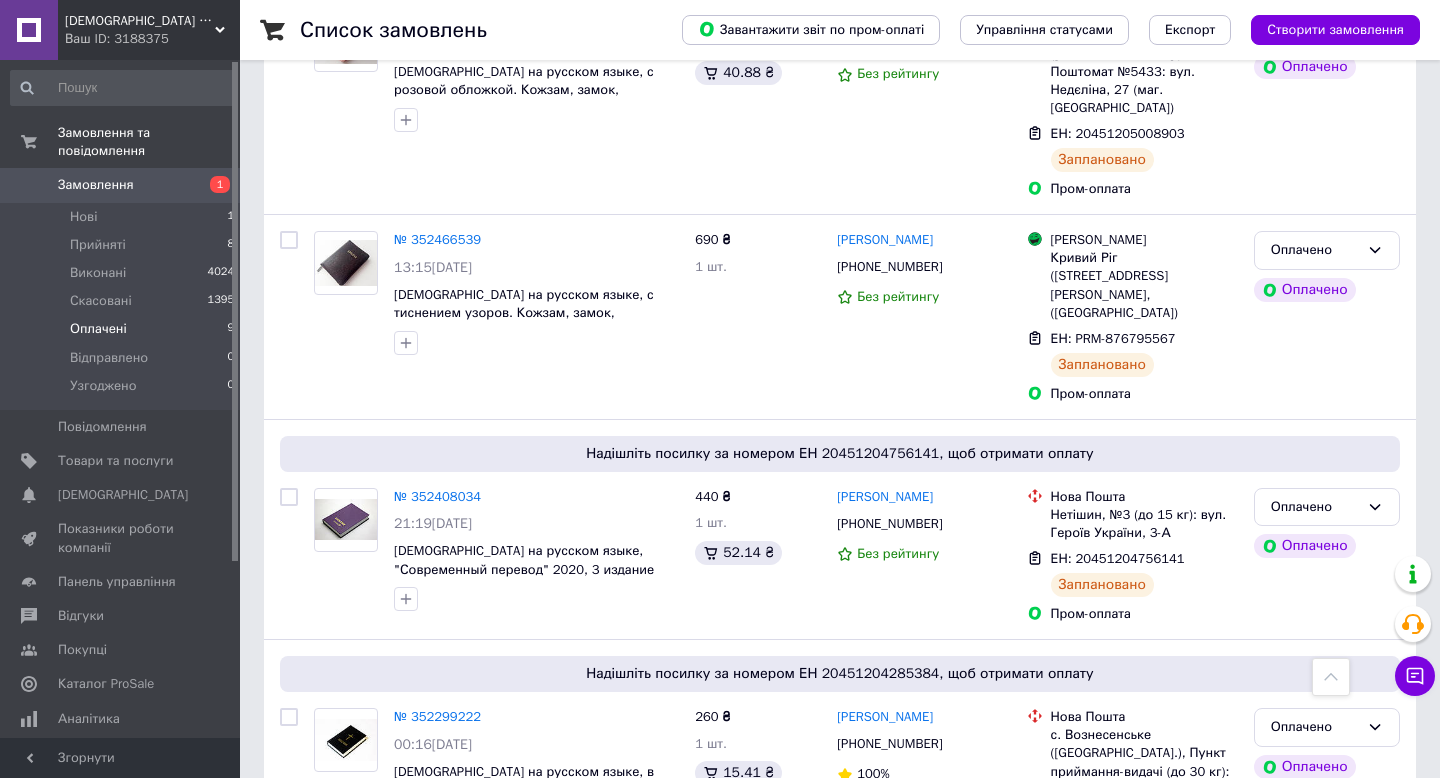 scroll, scrollTop: 0, scrollLeft: 0, axis: both 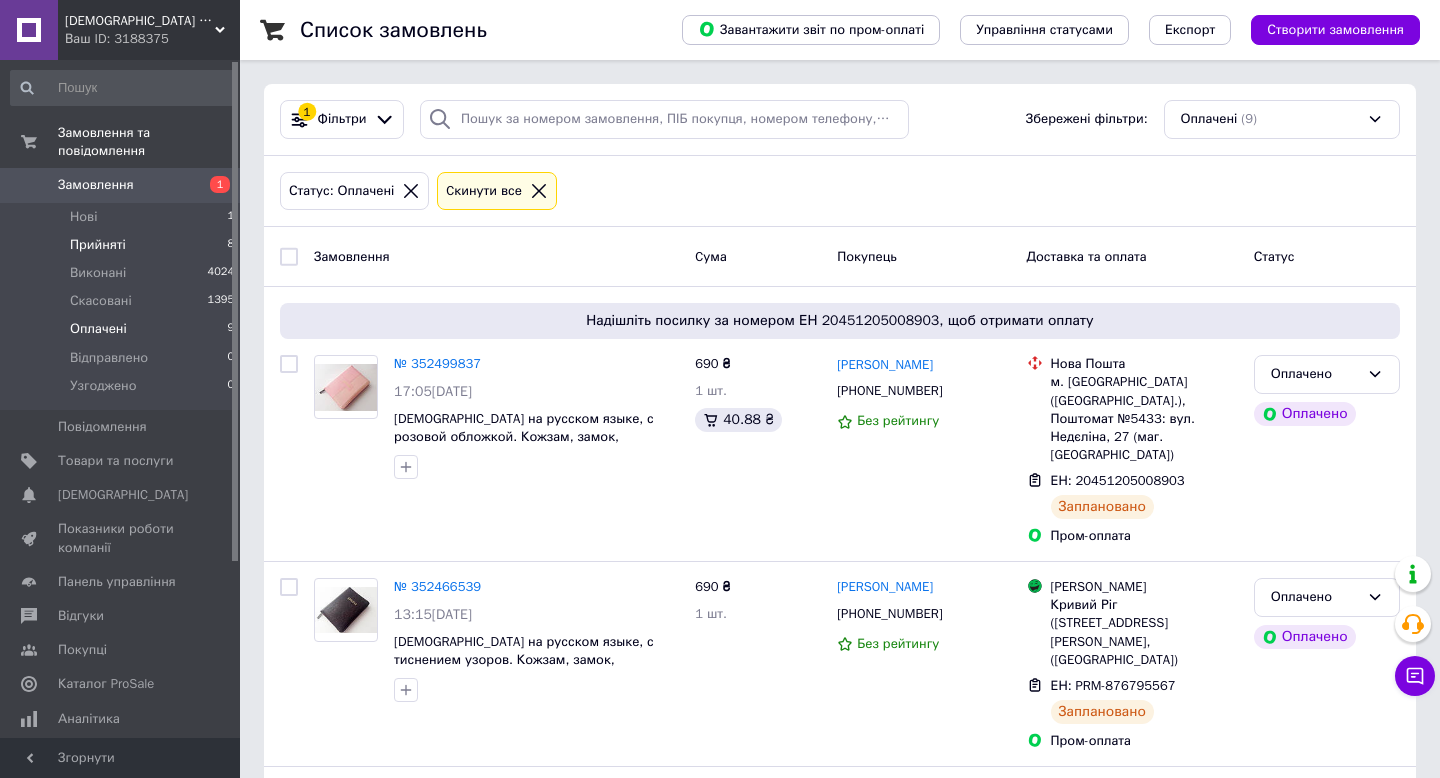 click on "Прийняті" at bounding box center [98, 245] 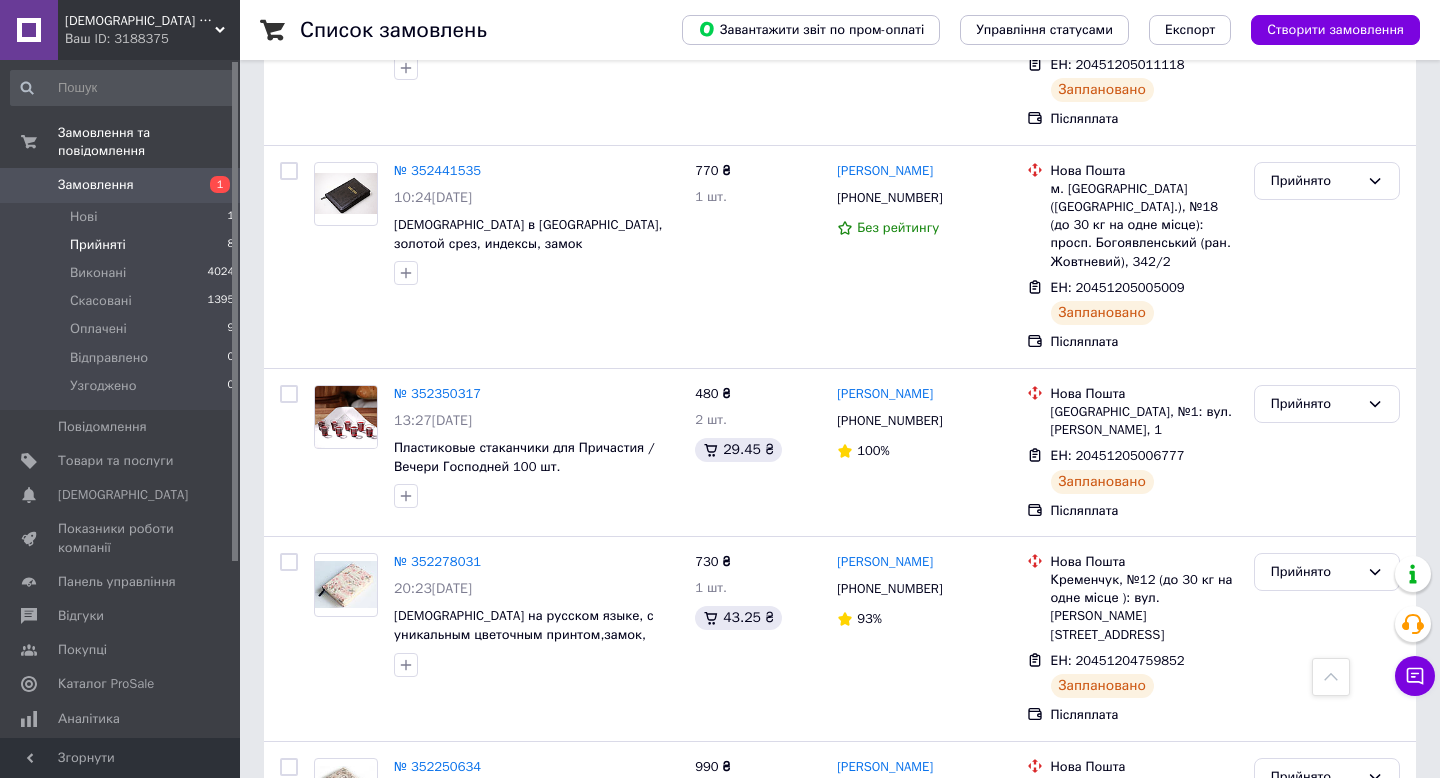scroll, scrollTop: 0, scrollLeft: 0, axis: both 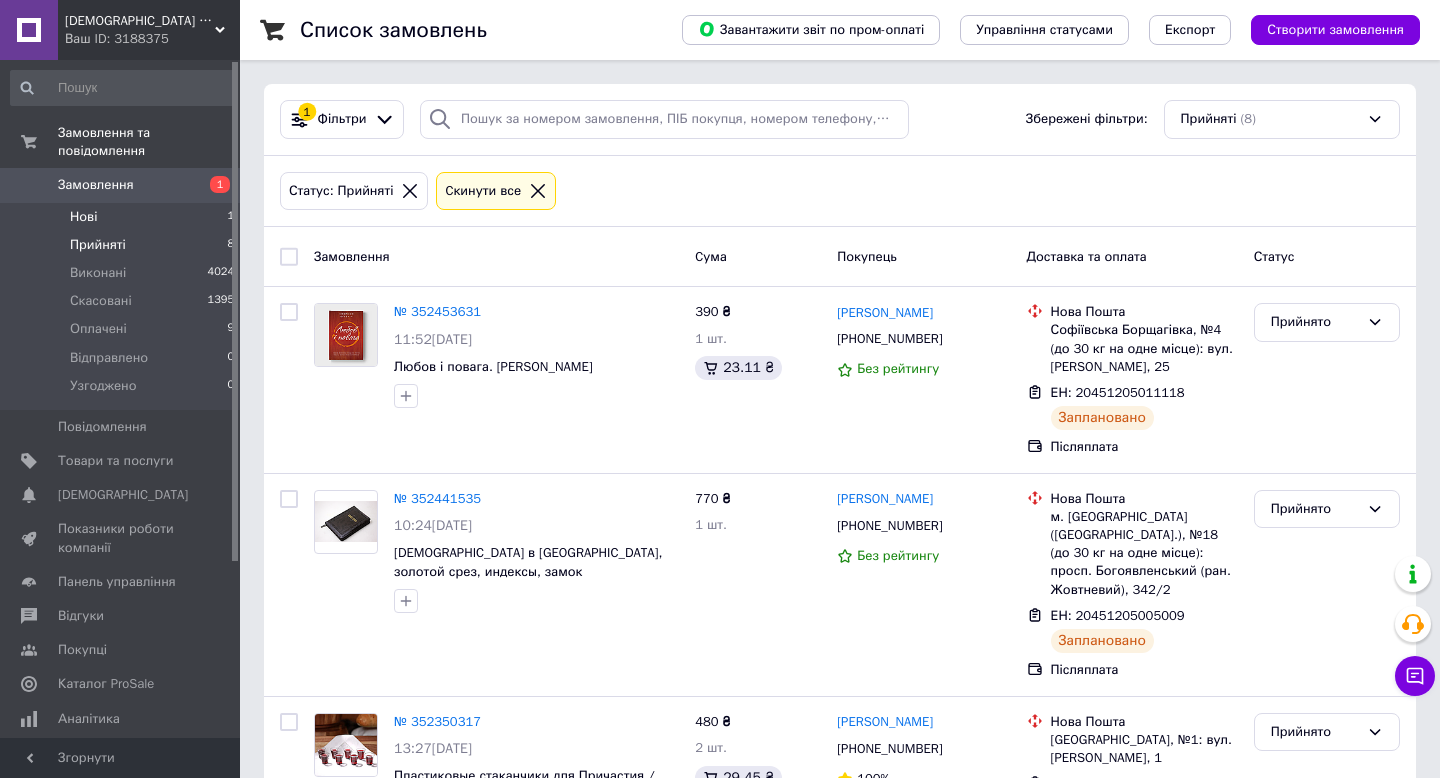 click on "Нові" at bounding box center [83, 217] 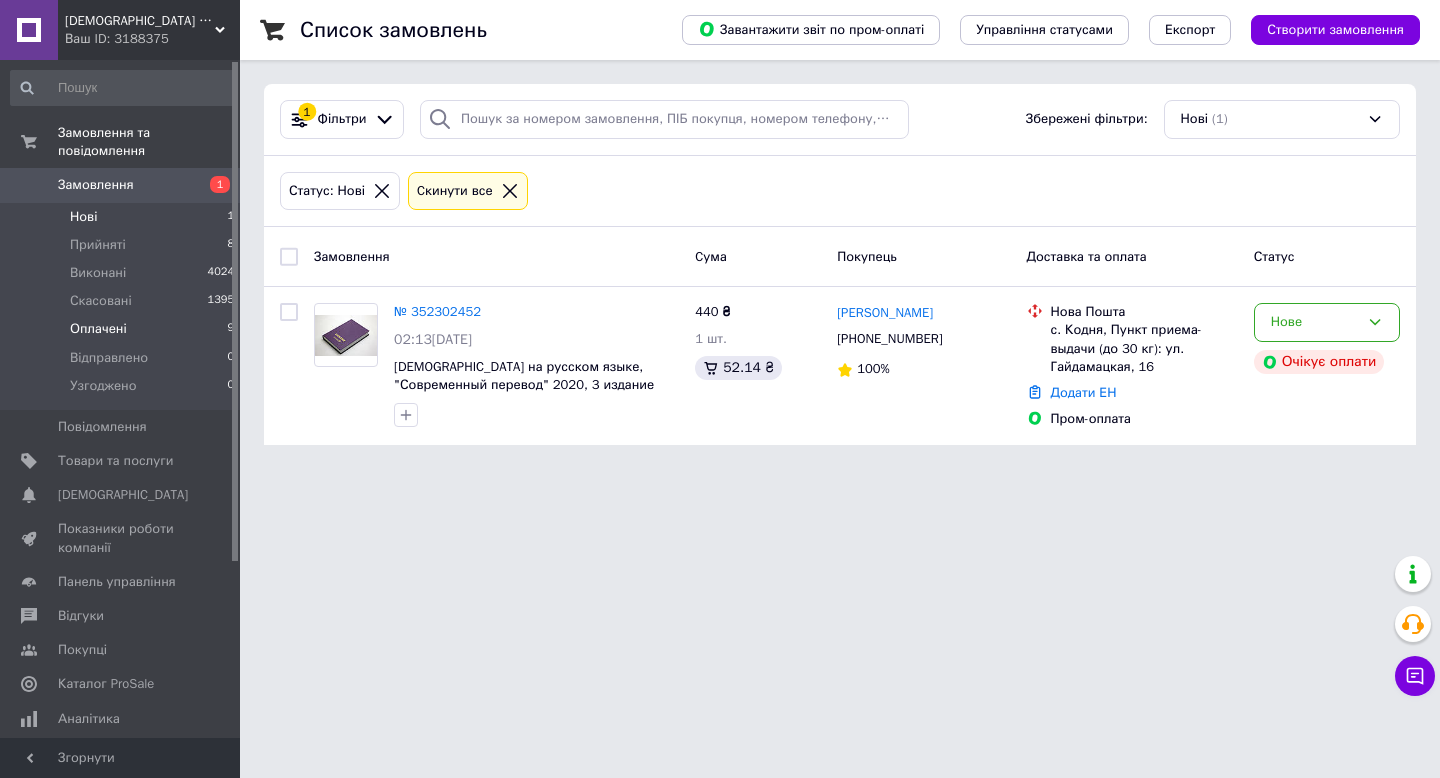 click on "Оплачені" at bounding box center (98, 329) 